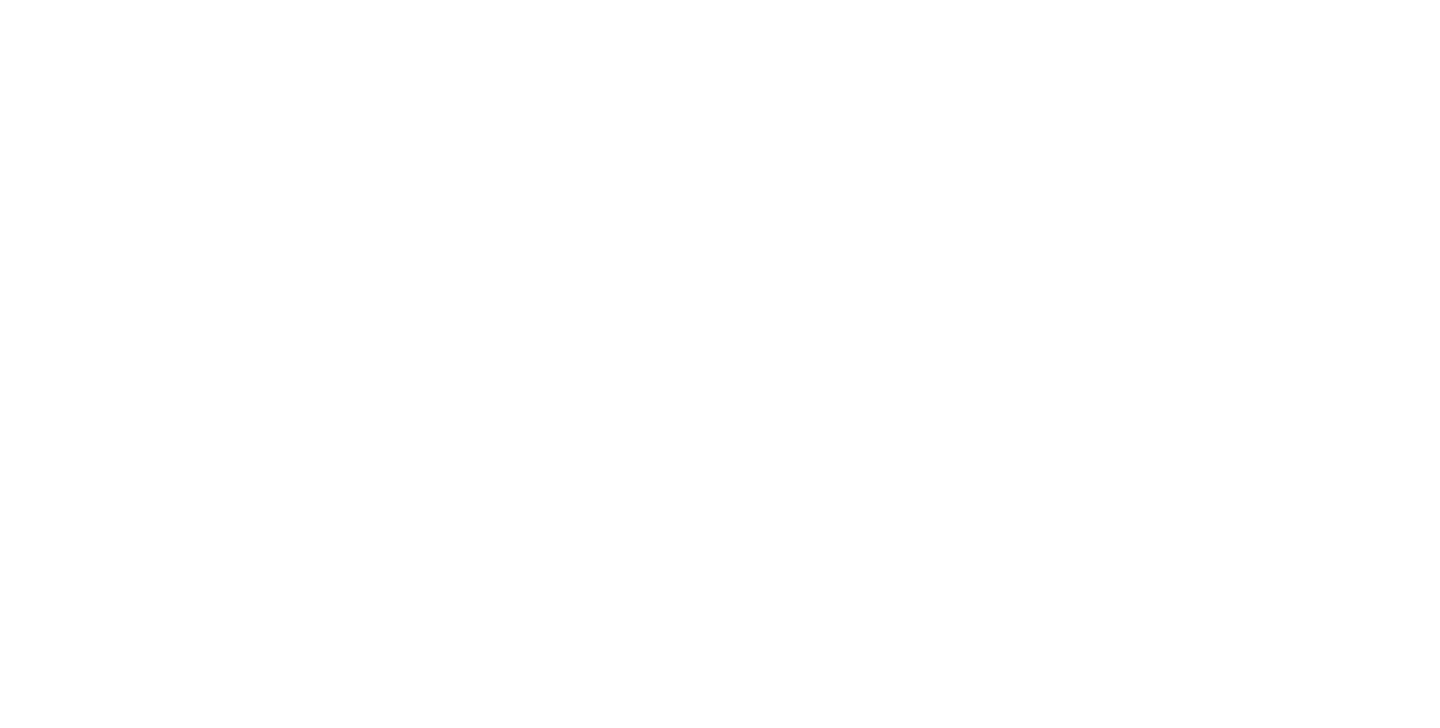 scroll, scrollTop: 0, scrollLeft: 0, axis: both 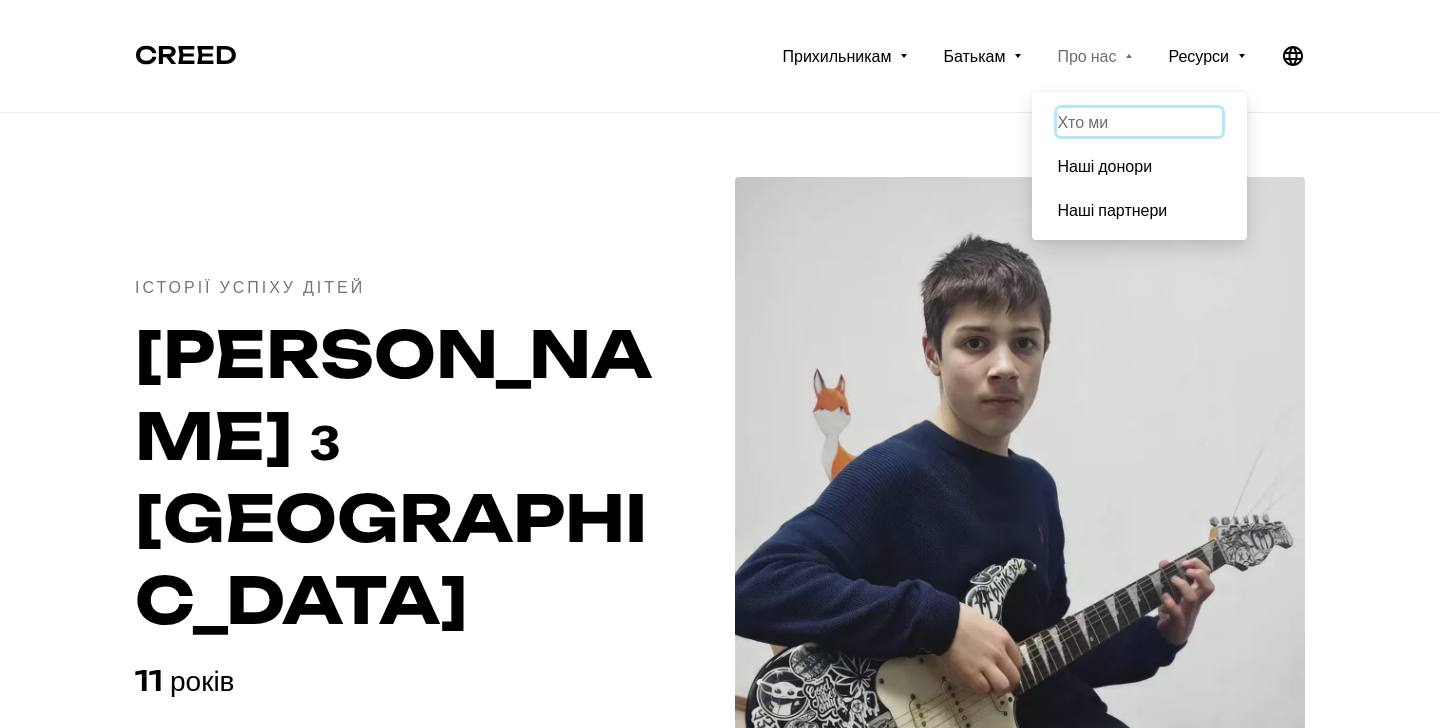 click on "Хто ми" at bounding box center (1139, 122) 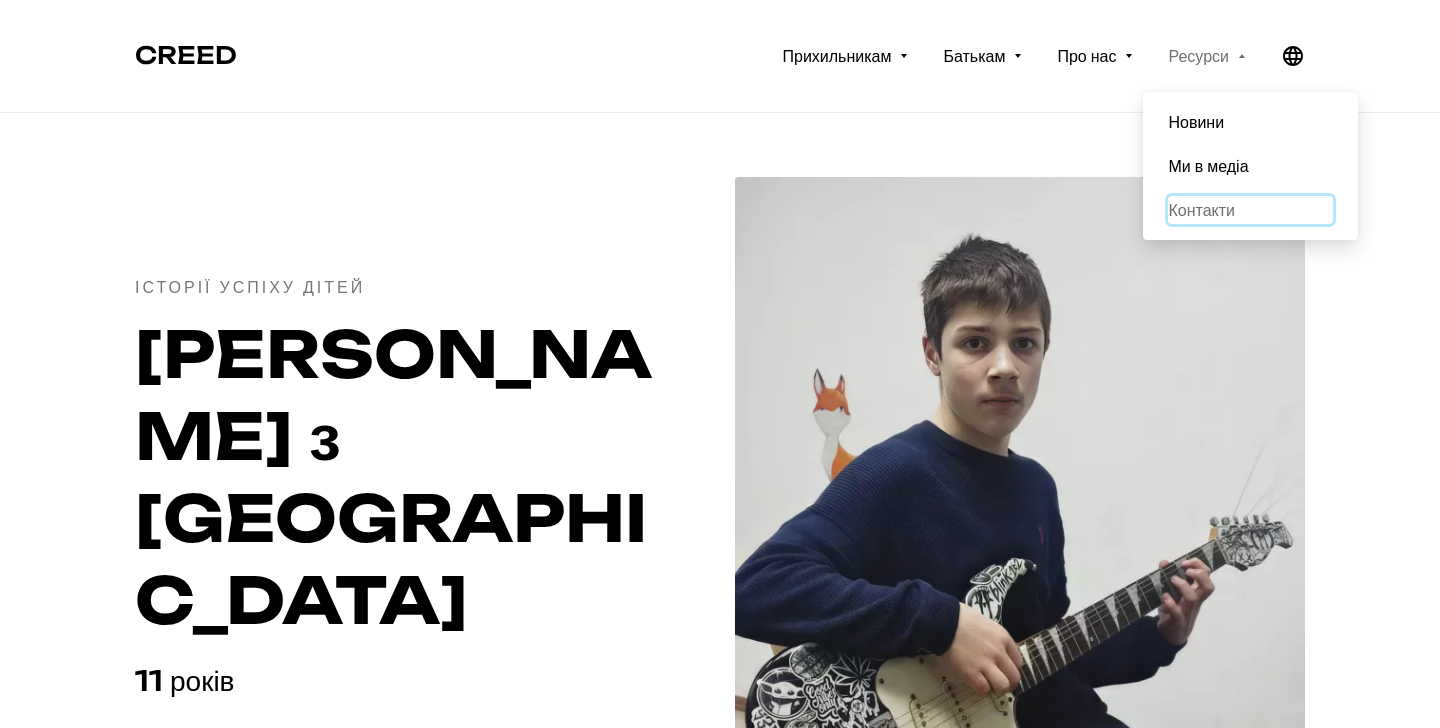 click on "Контакти" at bounding box center [1250, 210] 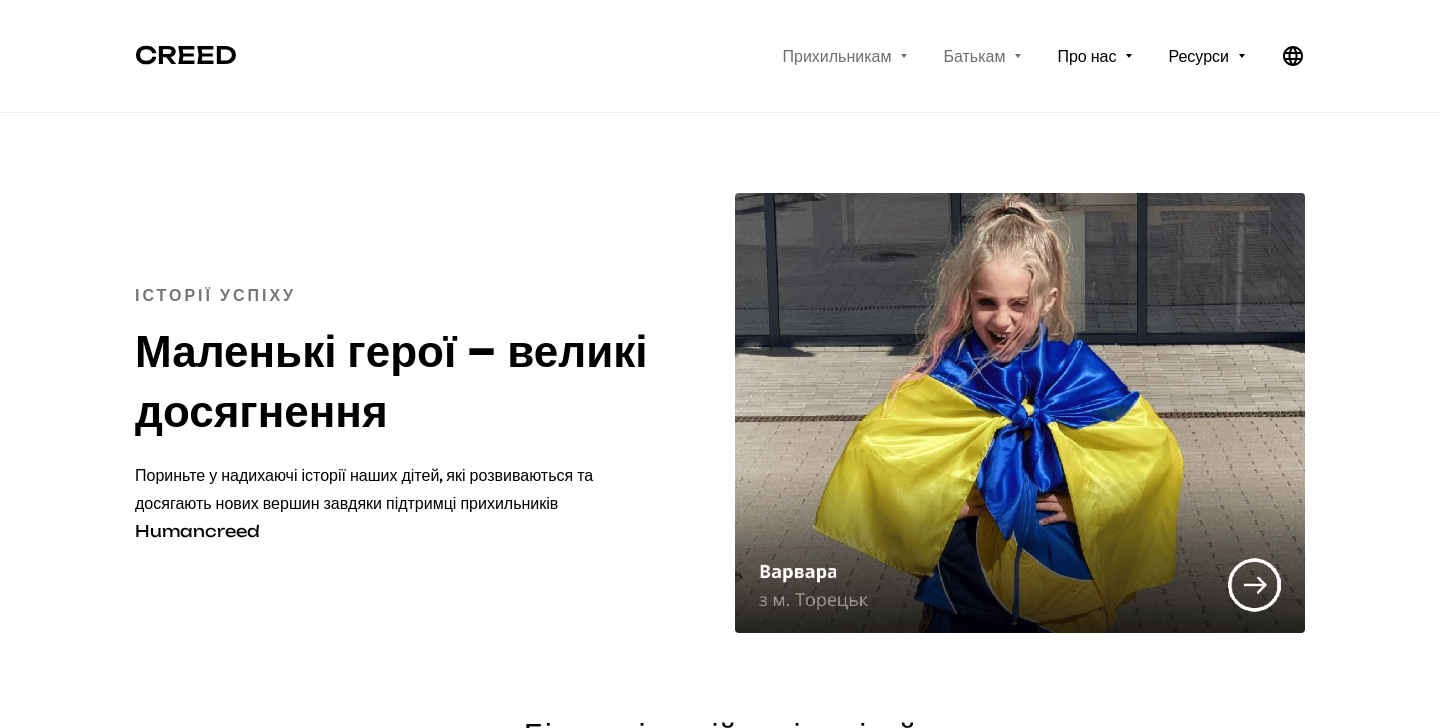 scroll, scrollTop: 0, scrollLeft: 0, axis: both 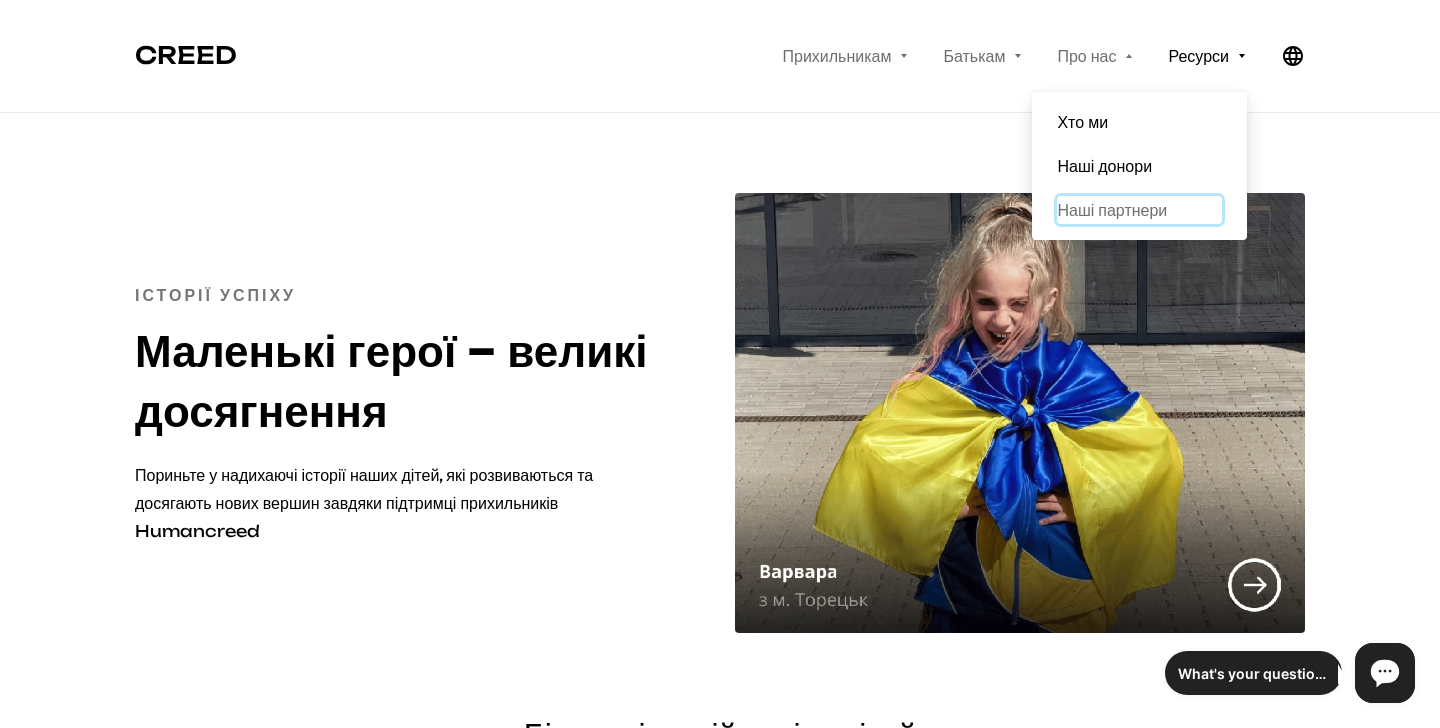 click on "Наші партнери" at bounding box center (1139, 210) 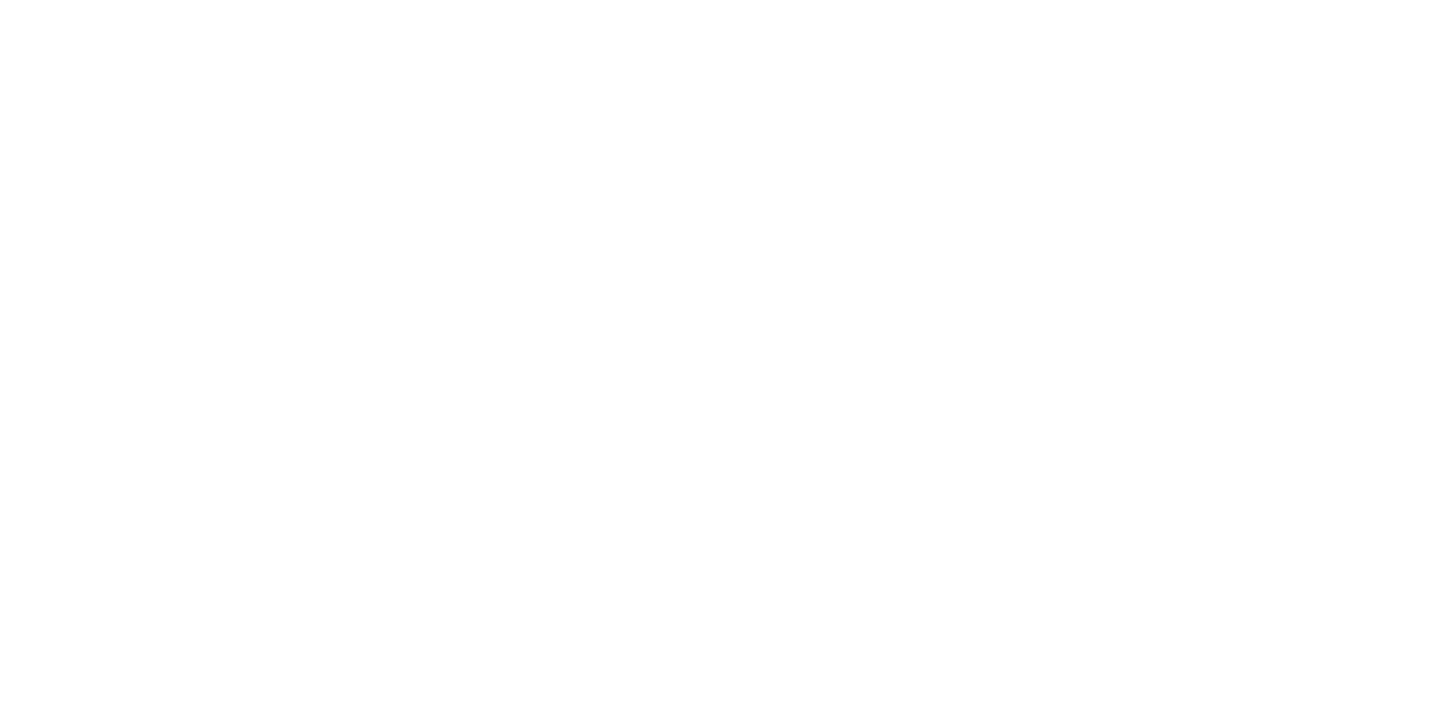scroll, scrollTop: 0, scrollLeft: 0, axis: both 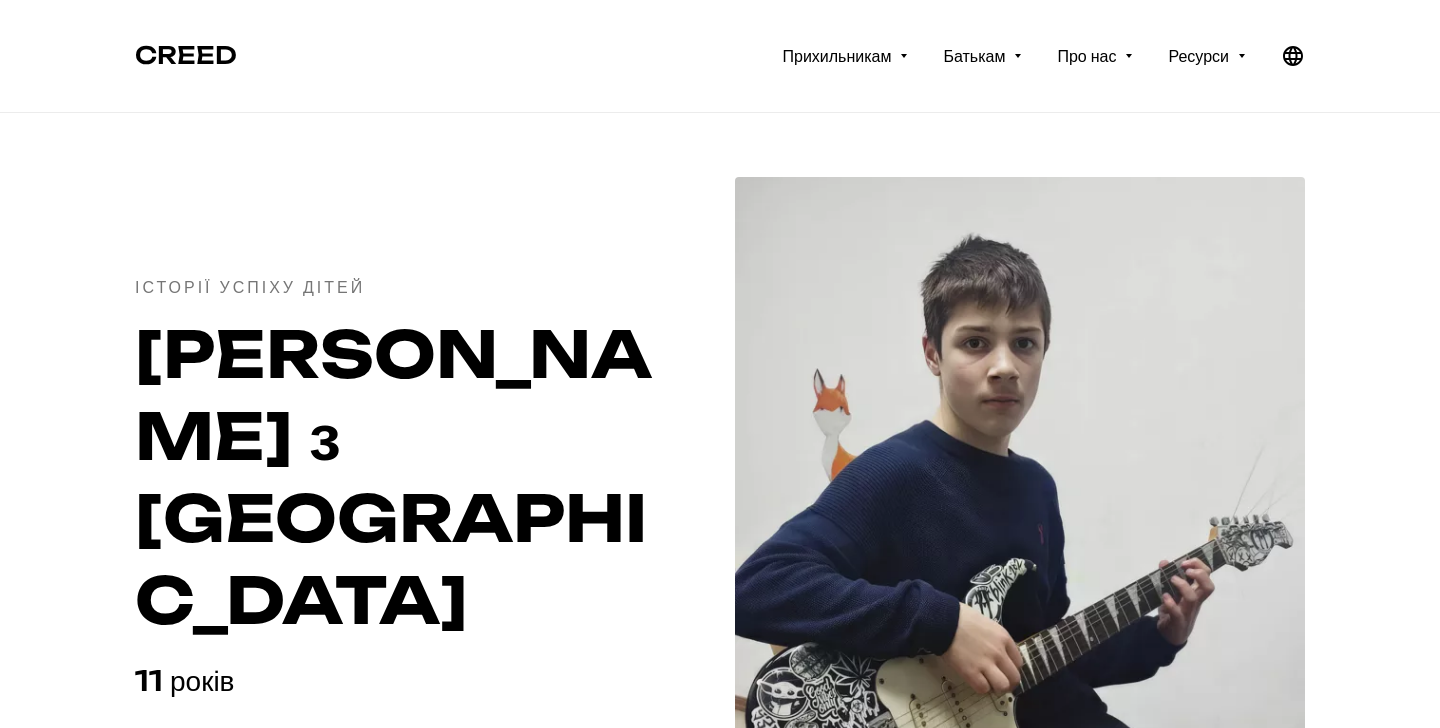 click on "CREED" at bounding box center (186, 55) 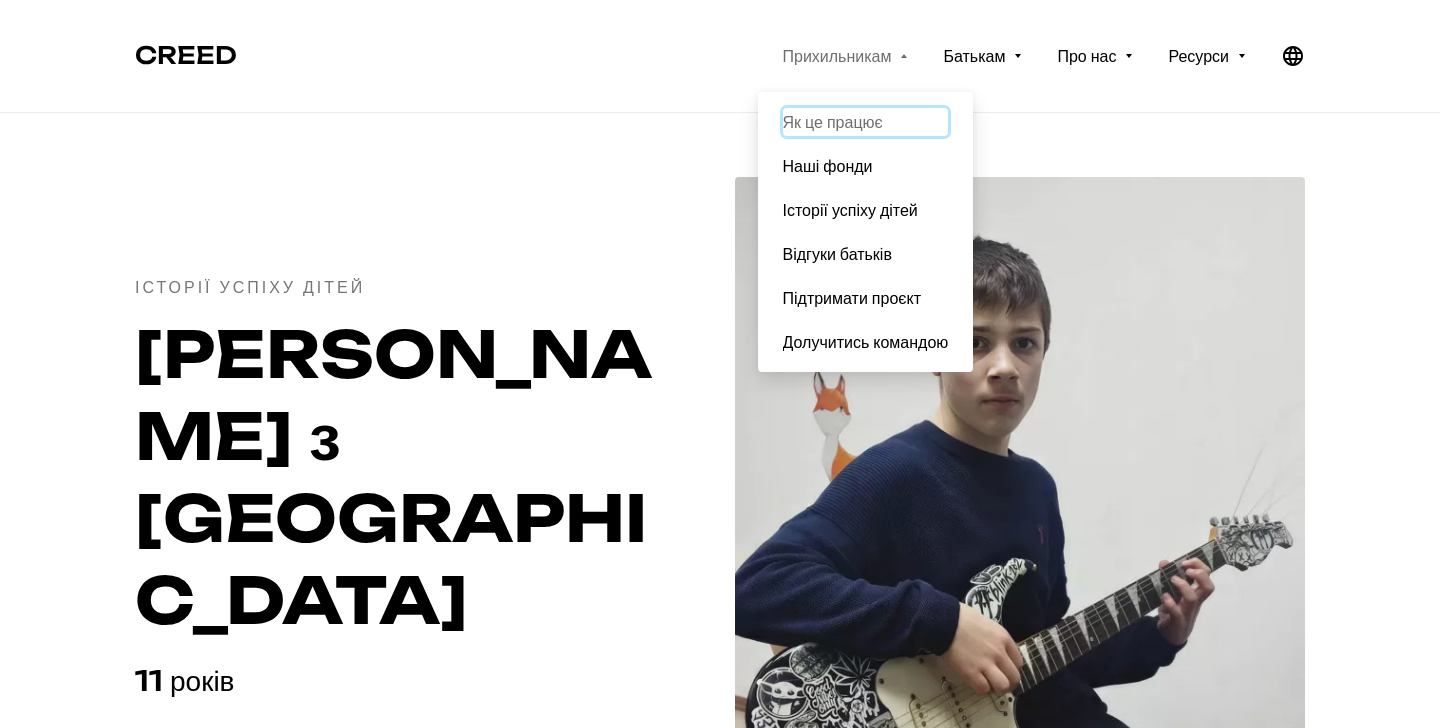 click on "Як це працює" at bounding box center (866, 122) 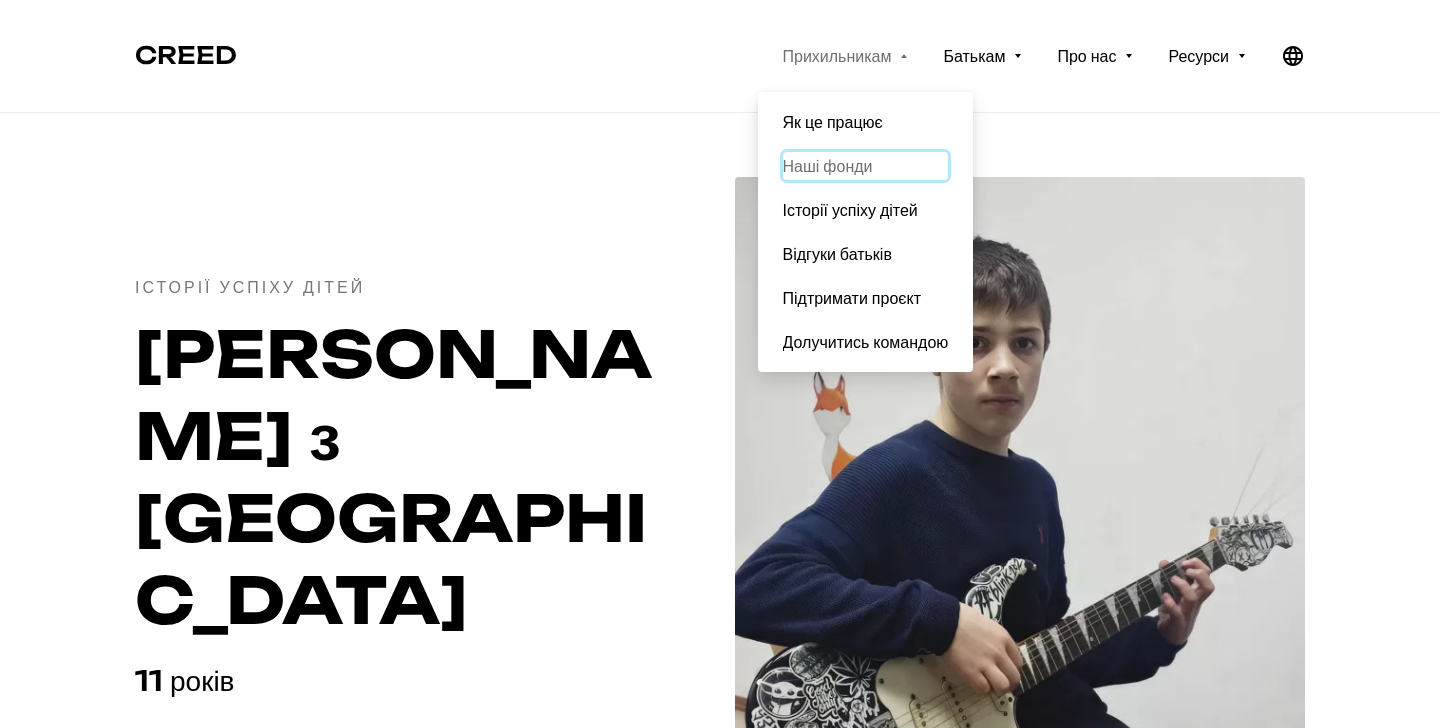 click on "Наші фонди" at bounding box center [866, 166] 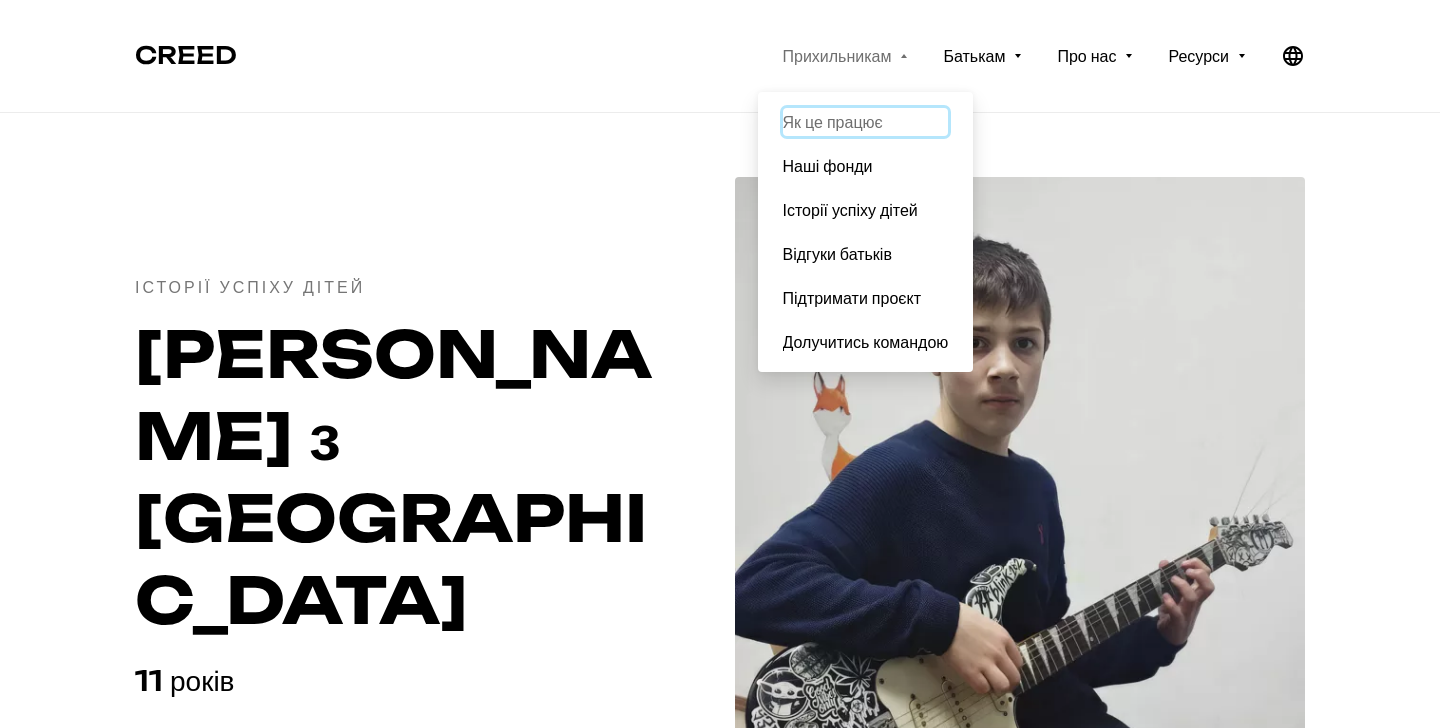click on "Як це працює" at bounding box center [866, 122] 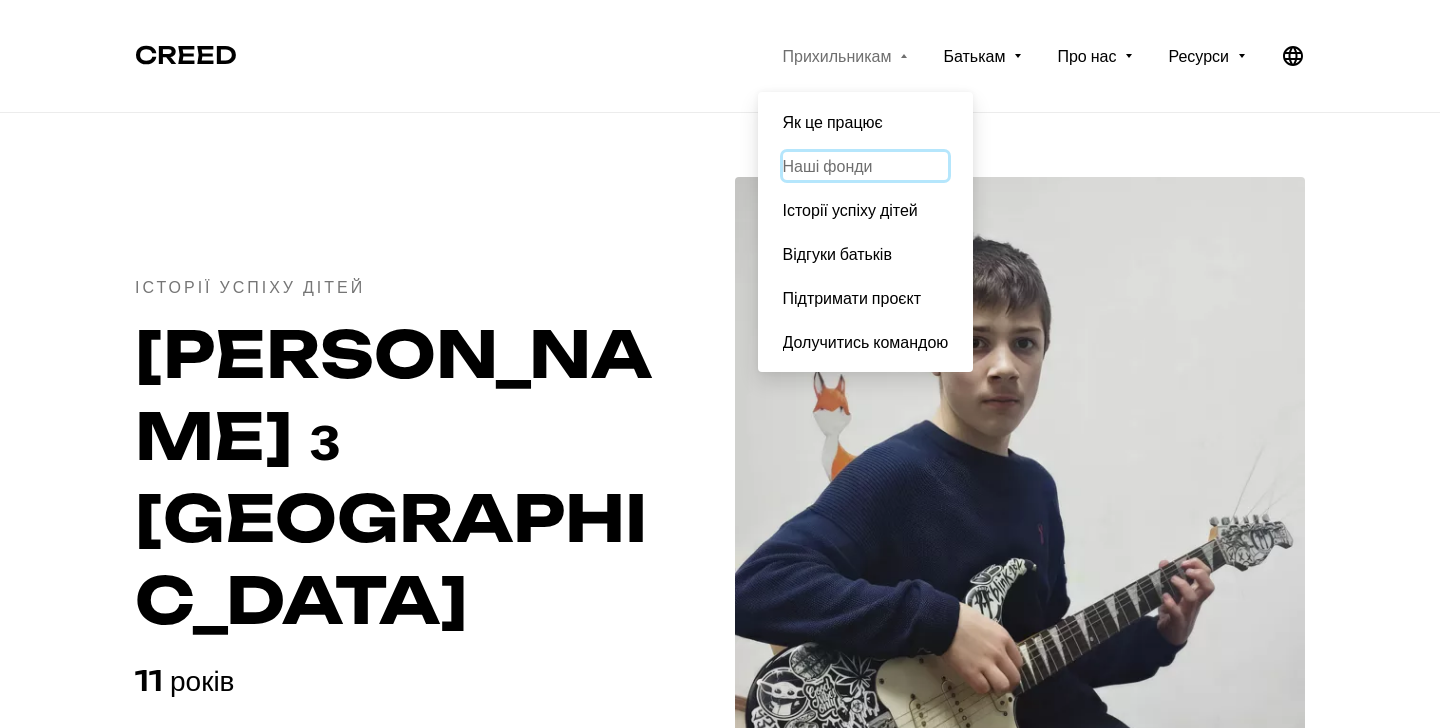 click on "Наші фонди" at bounding box center (866, 166) 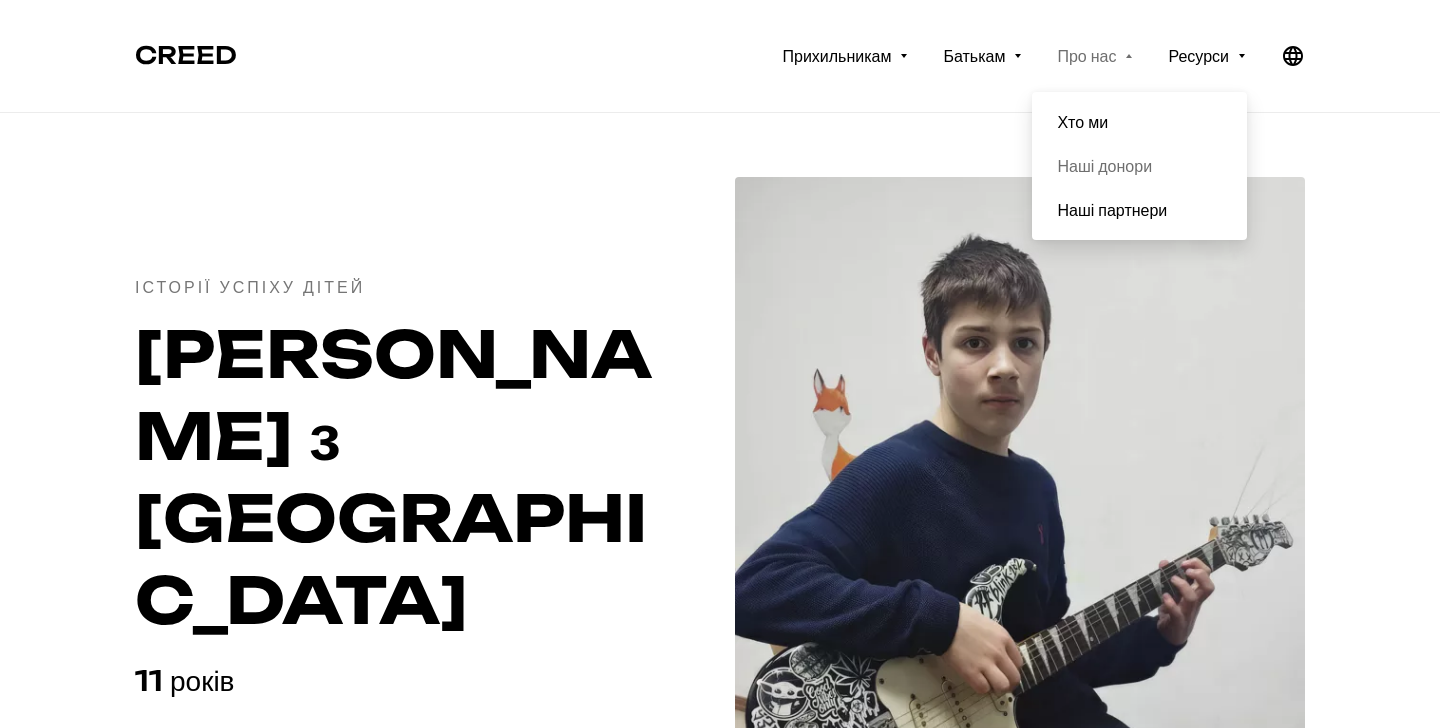 click on "Наші донори" at bounding box center (1139, 166) 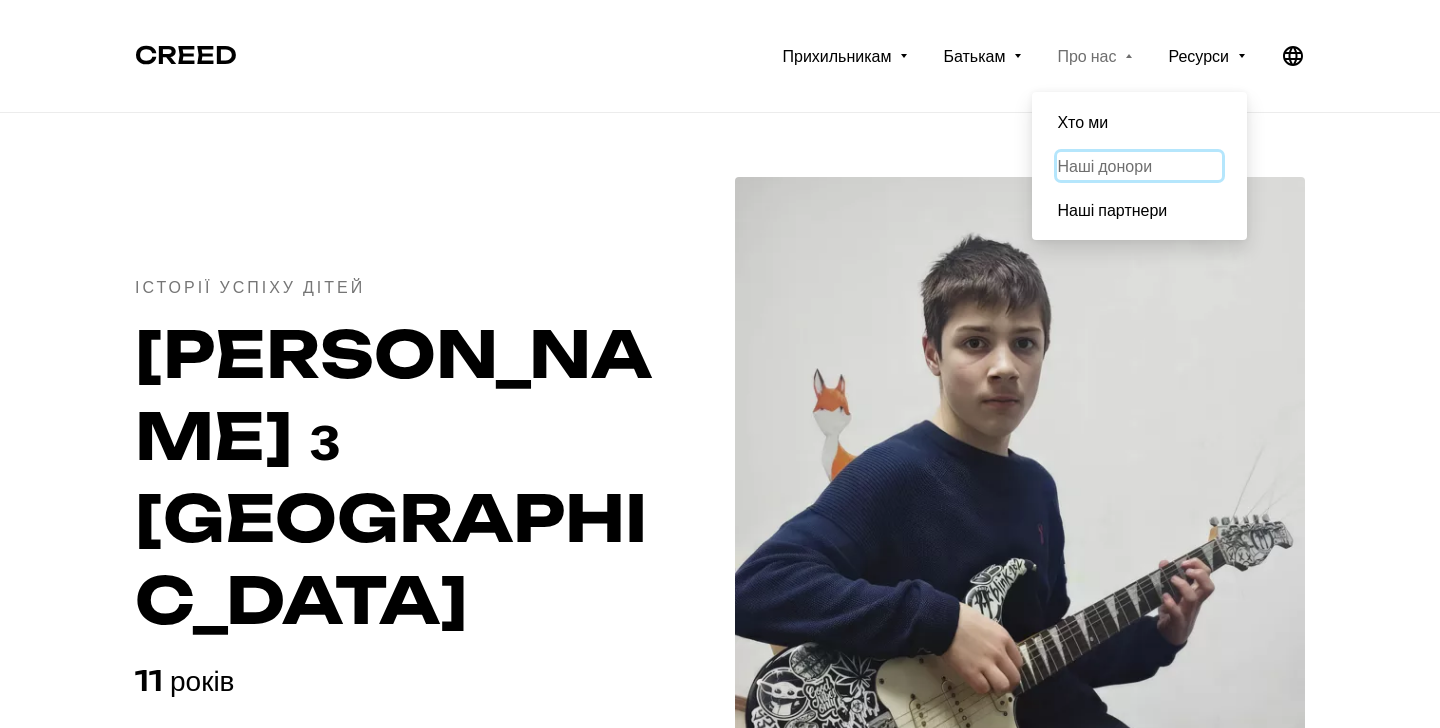 click on "Наші донори" at bounding box center (1139, 166) 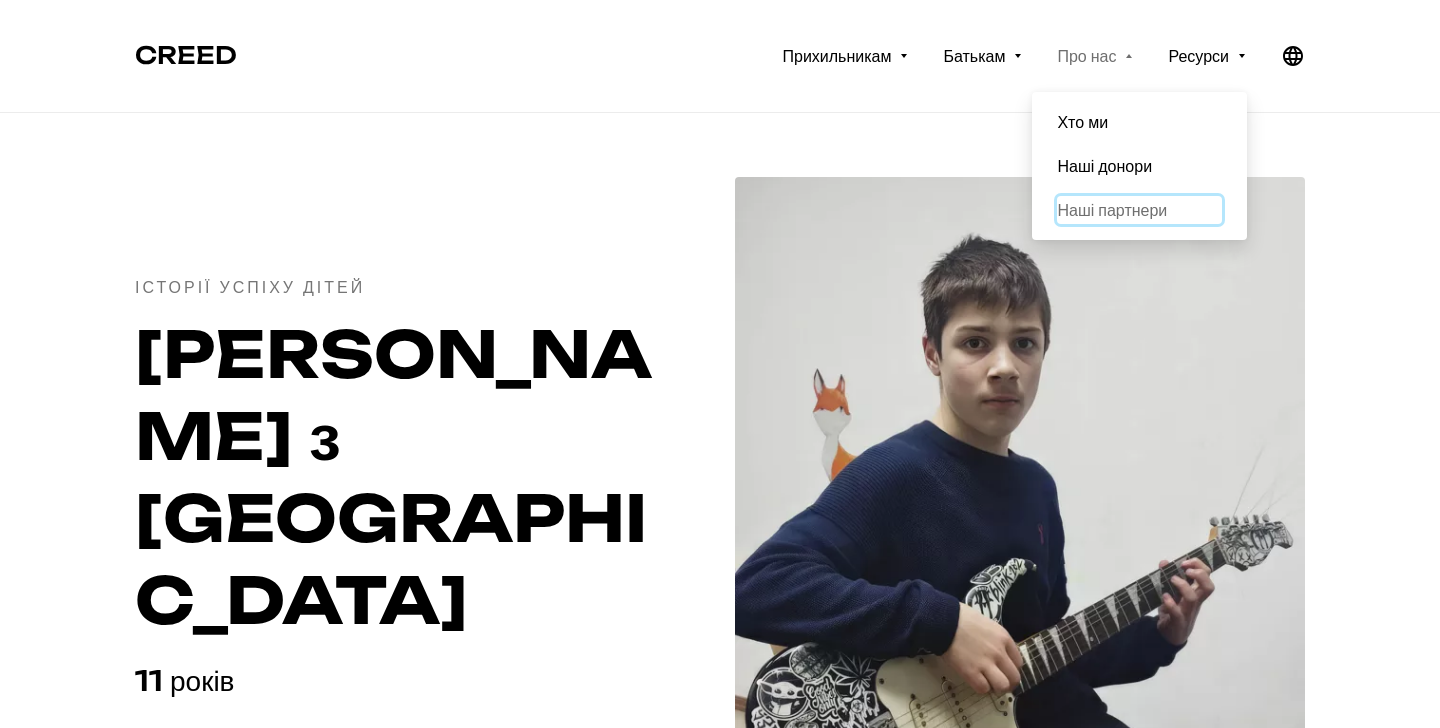 click on "Наші партнери" at bounding box center [1139, 210] 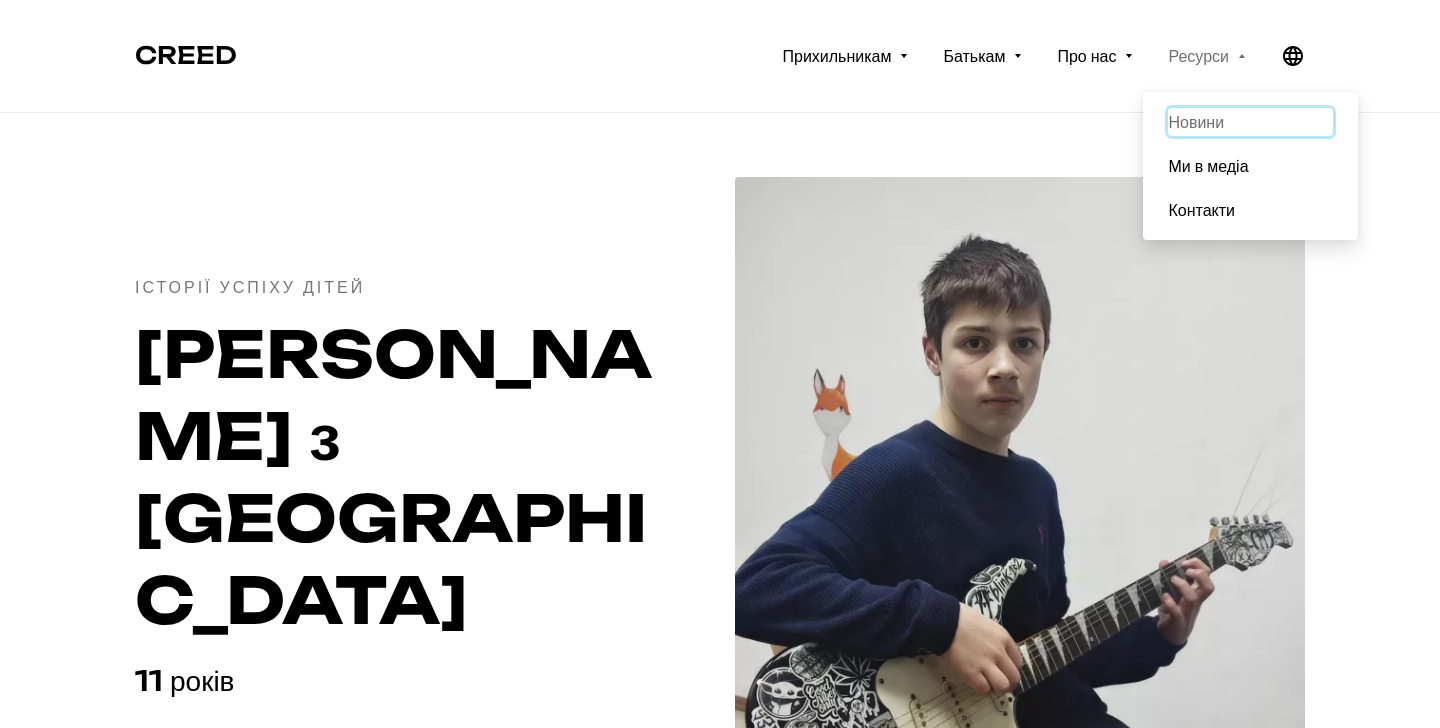 click on "Новини" at bounding box center (1250, 122) 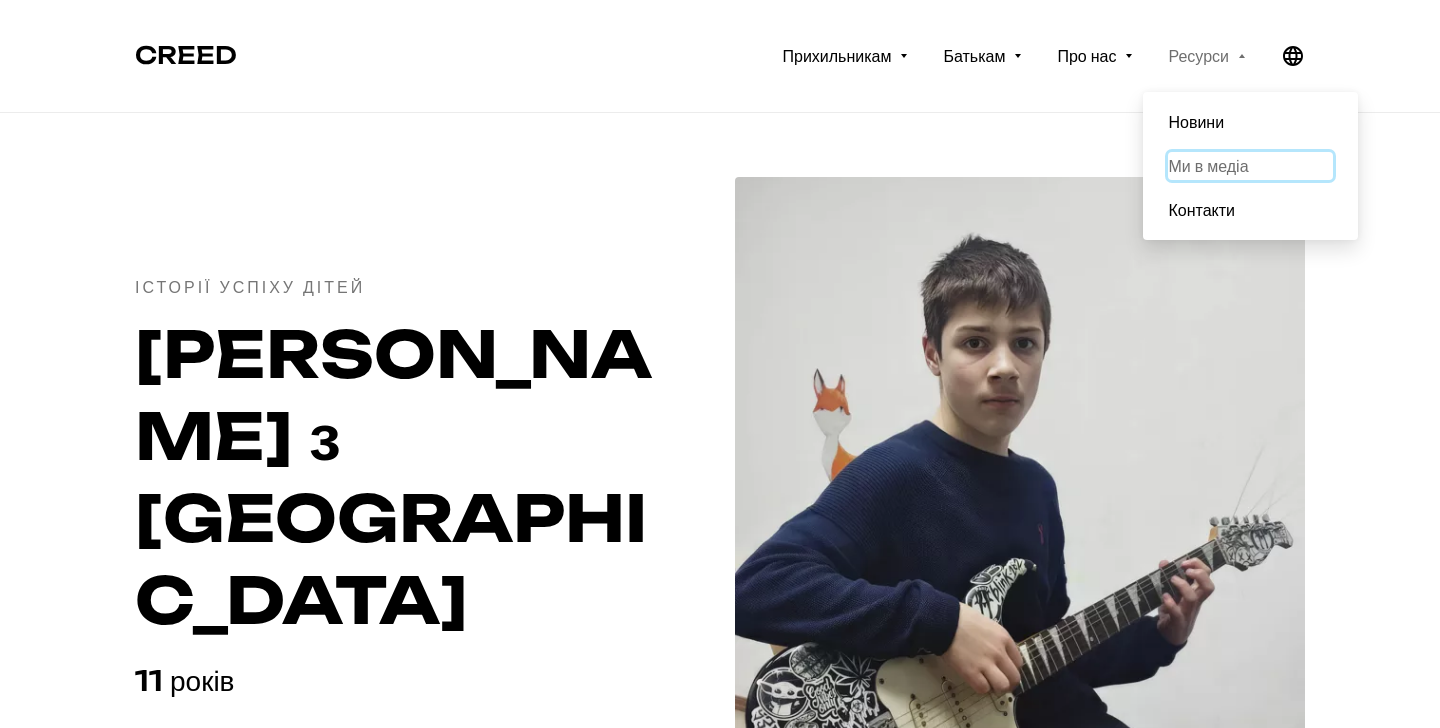 click on "Ми в медіа" at bounding box center [1250, 166] 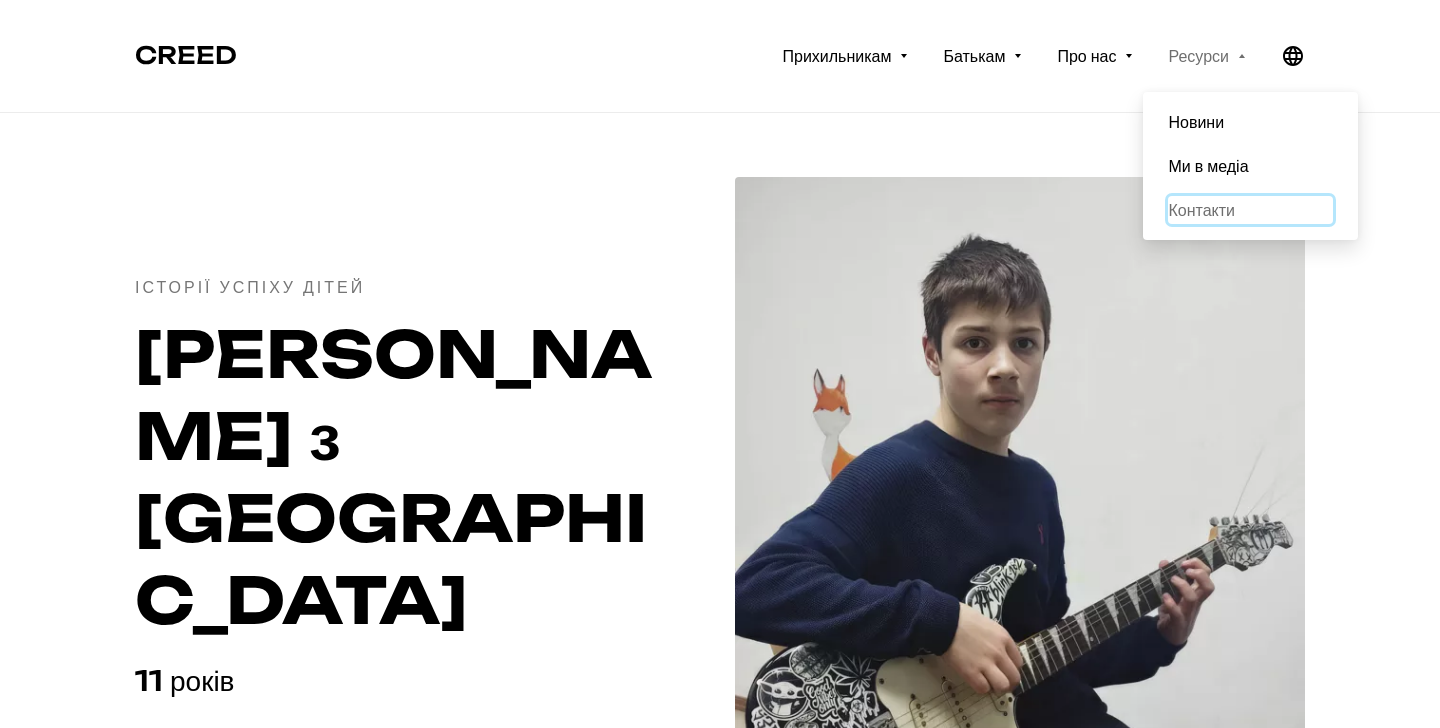 click on "Контакти" at bounding box center (1250, 210) 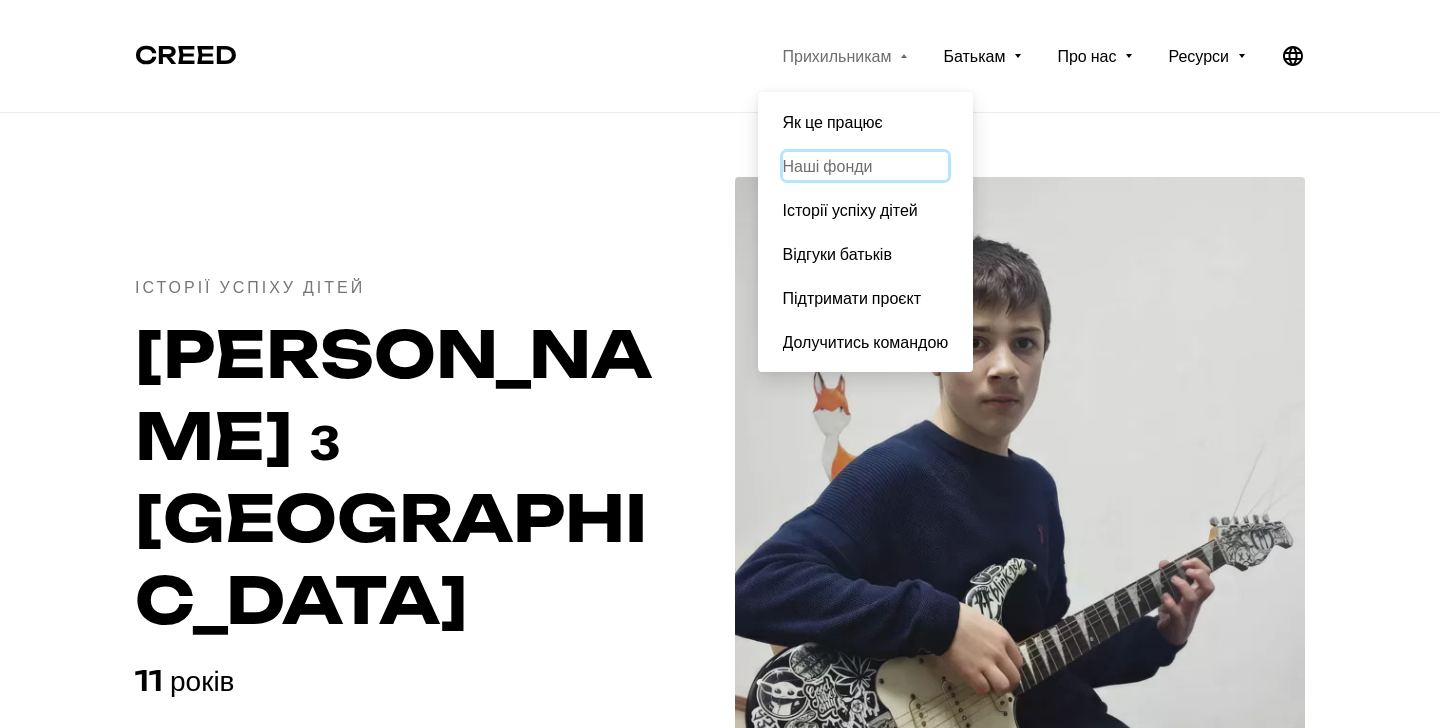 click on "Наші фонди" at bounding box center (866, 166) 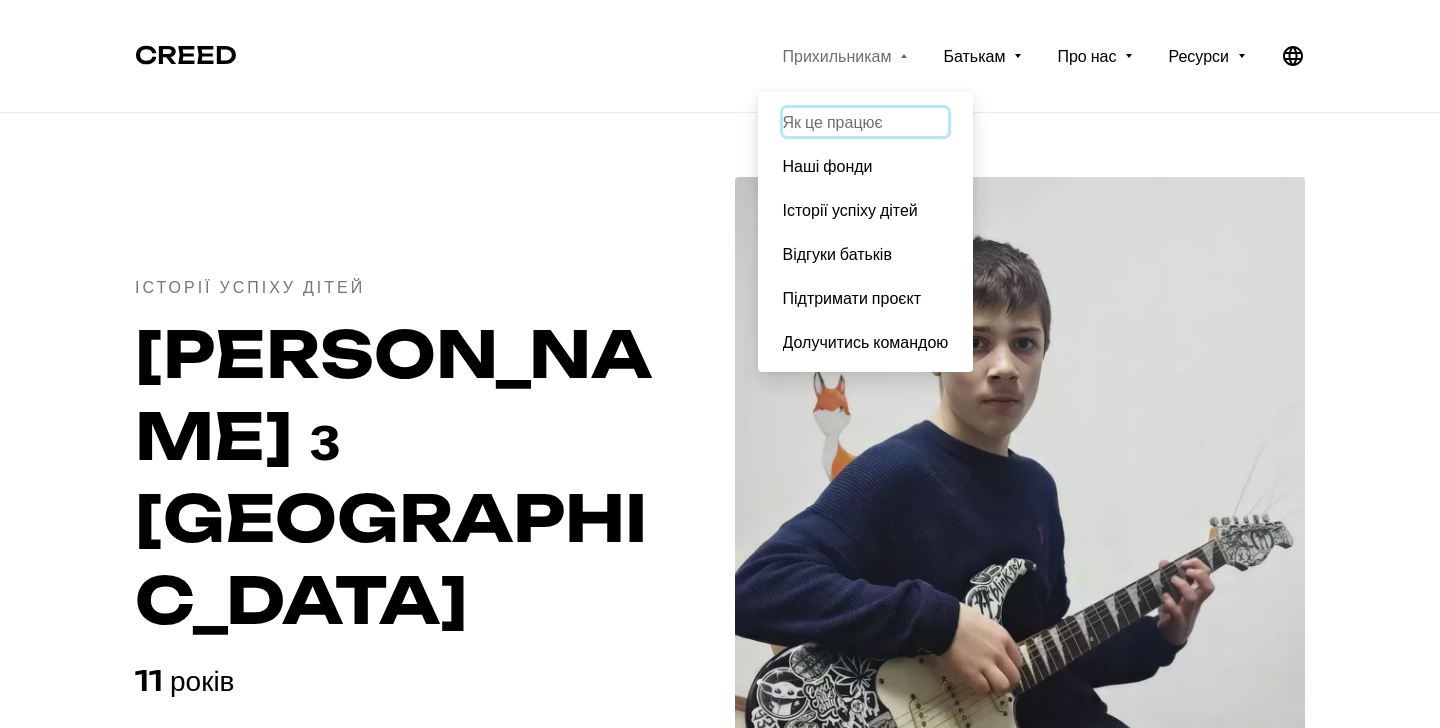 click on "Як це працює" at bounding box center [866, 122] 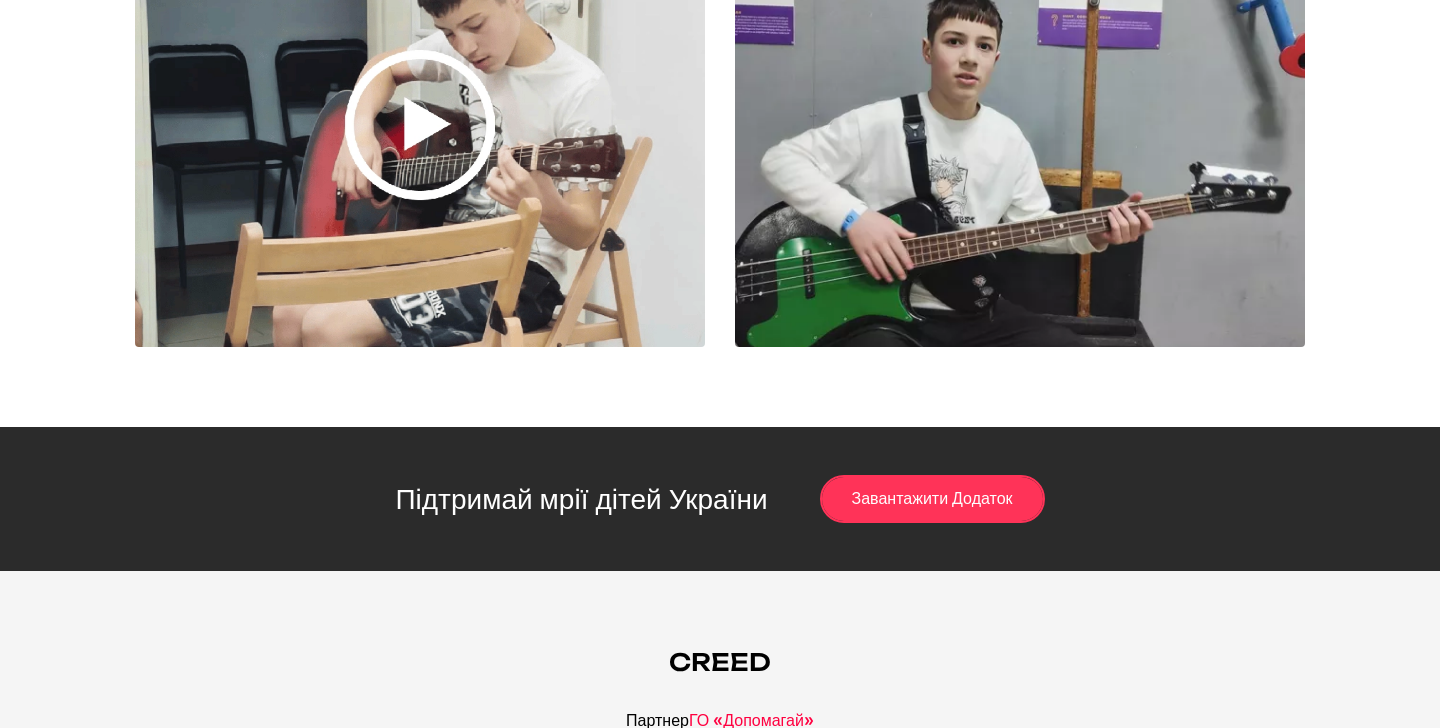 scroll, scrollTop: 2914, scrollLeft: 0, axis: vertical 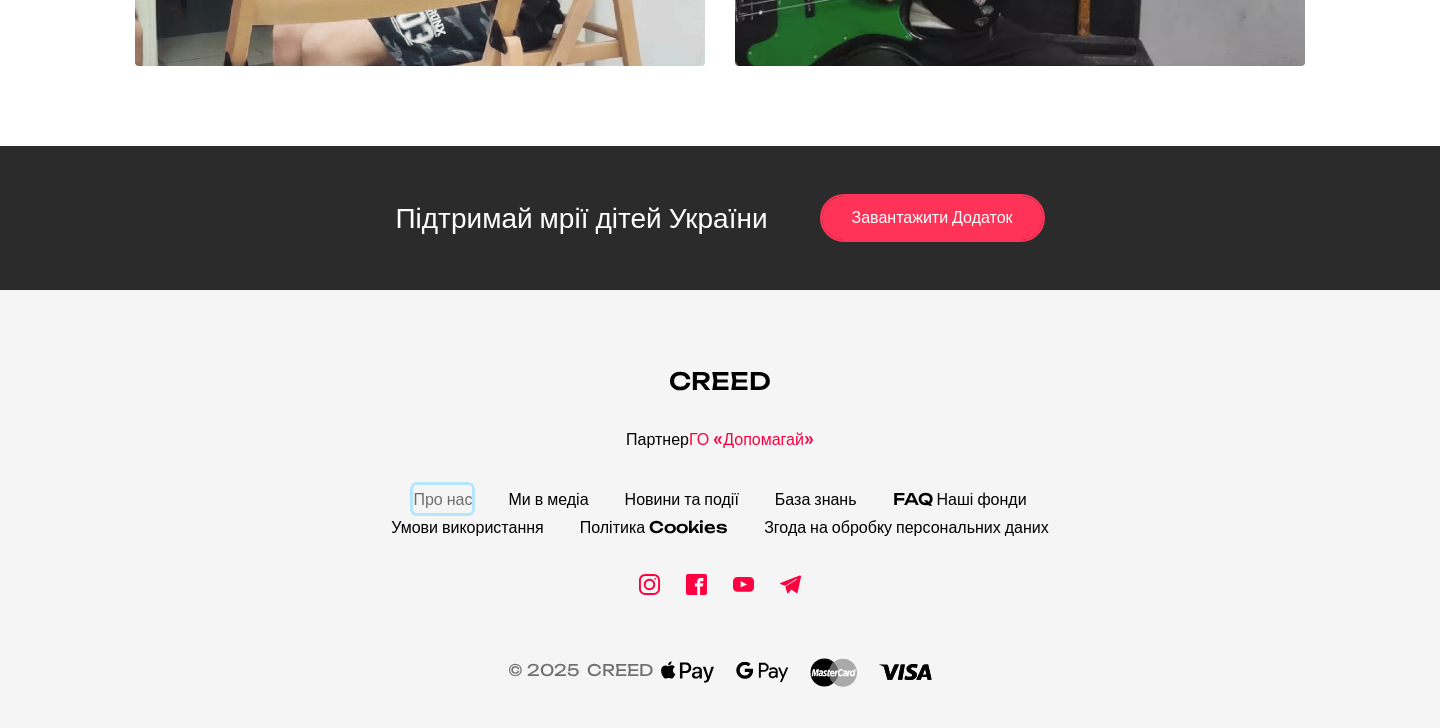 click on "Про нас" 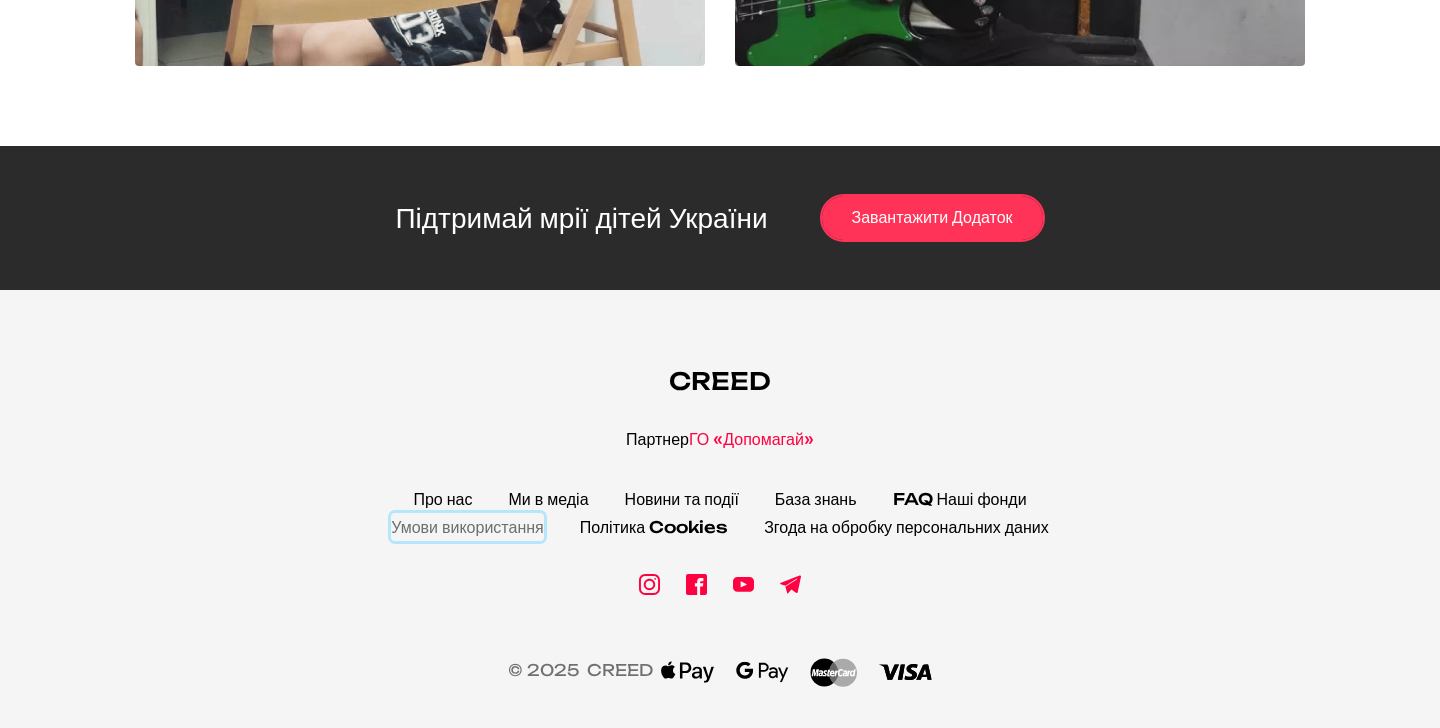click on "Умови використання" 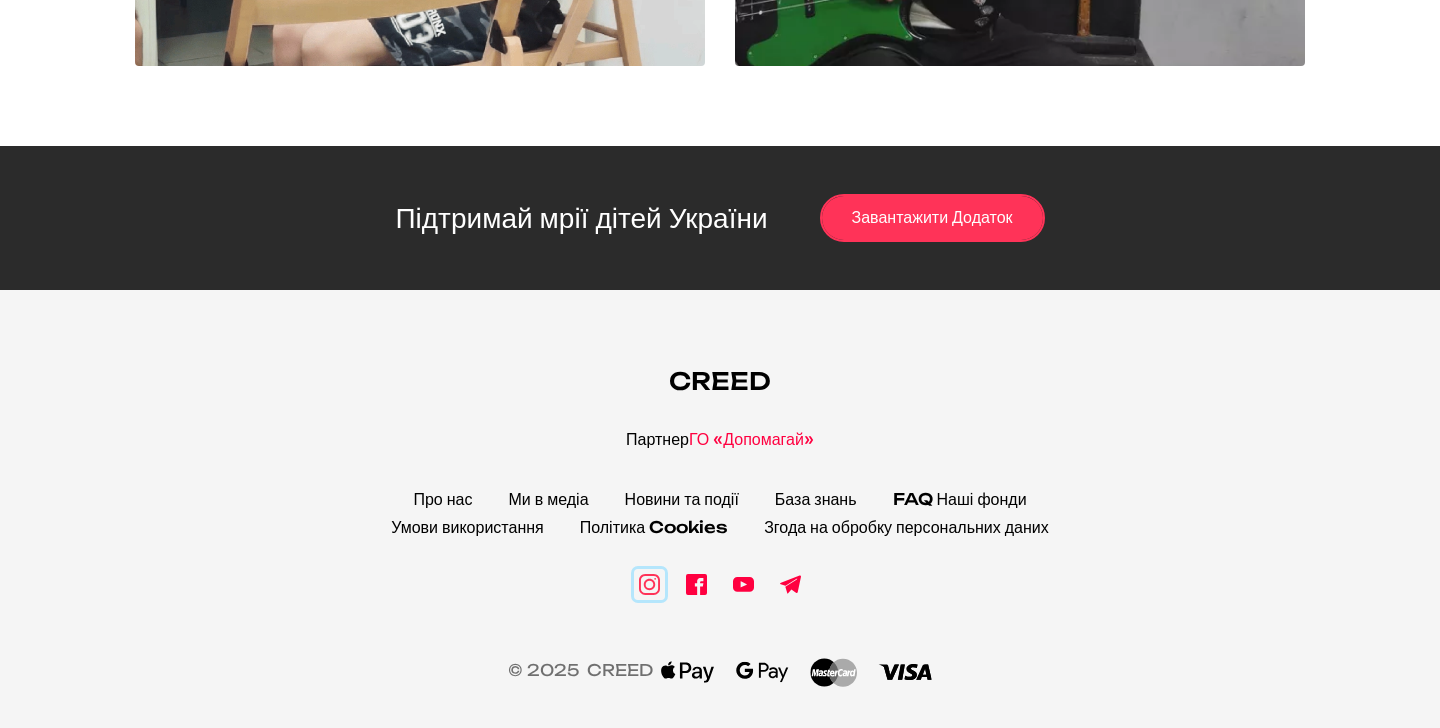 click 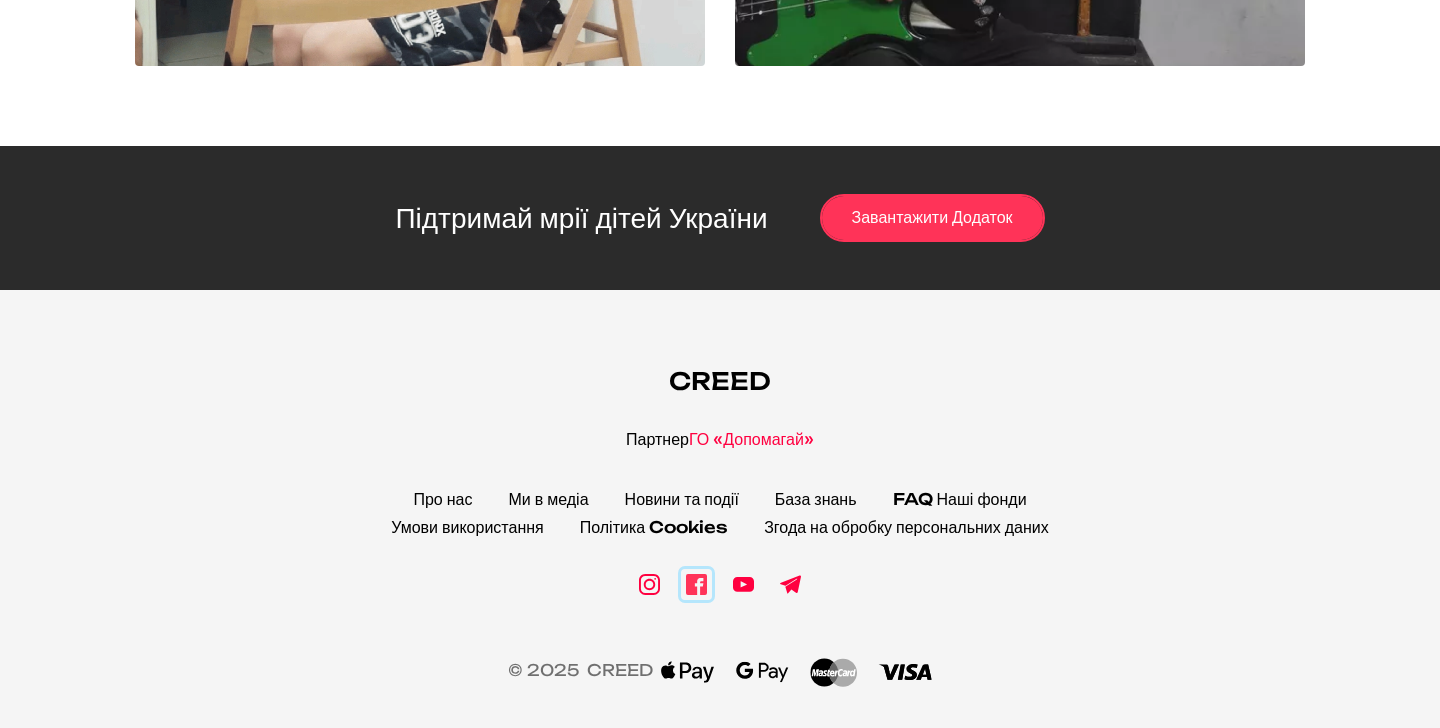 click 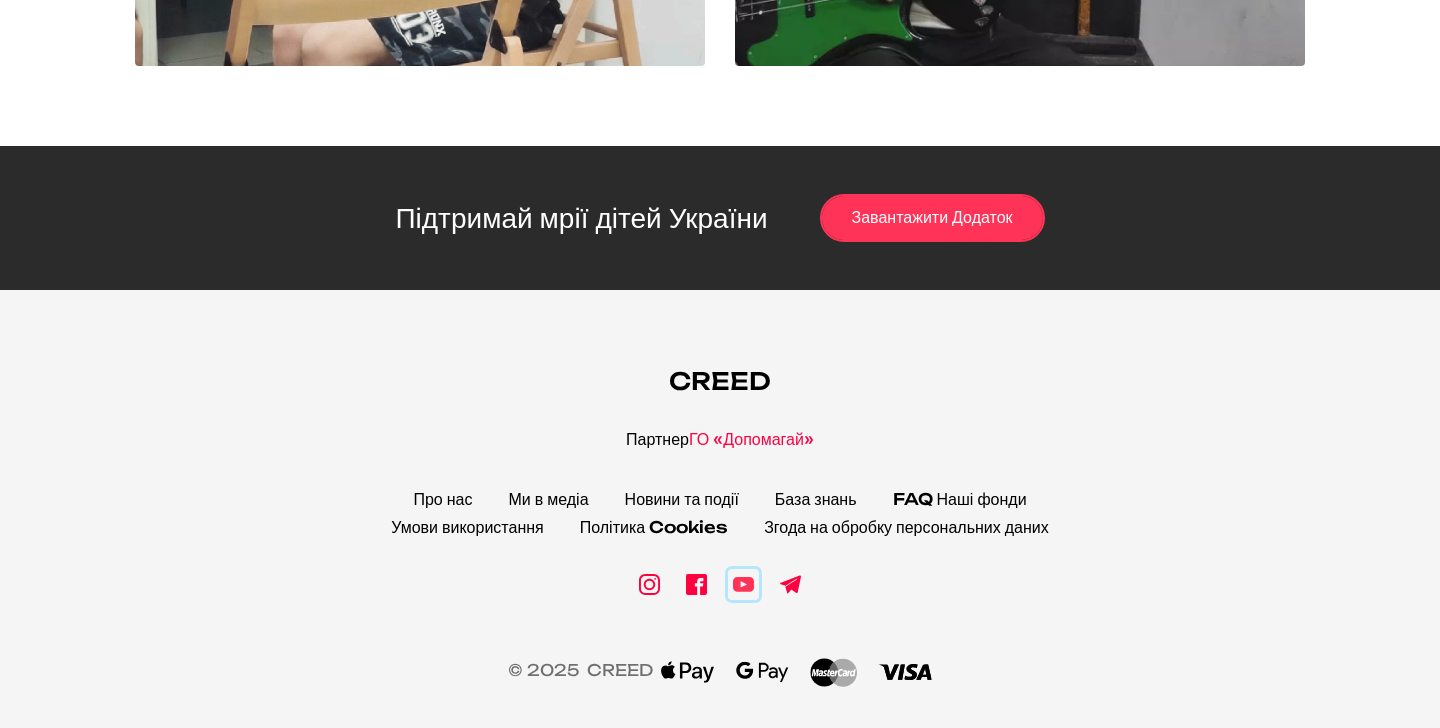 click 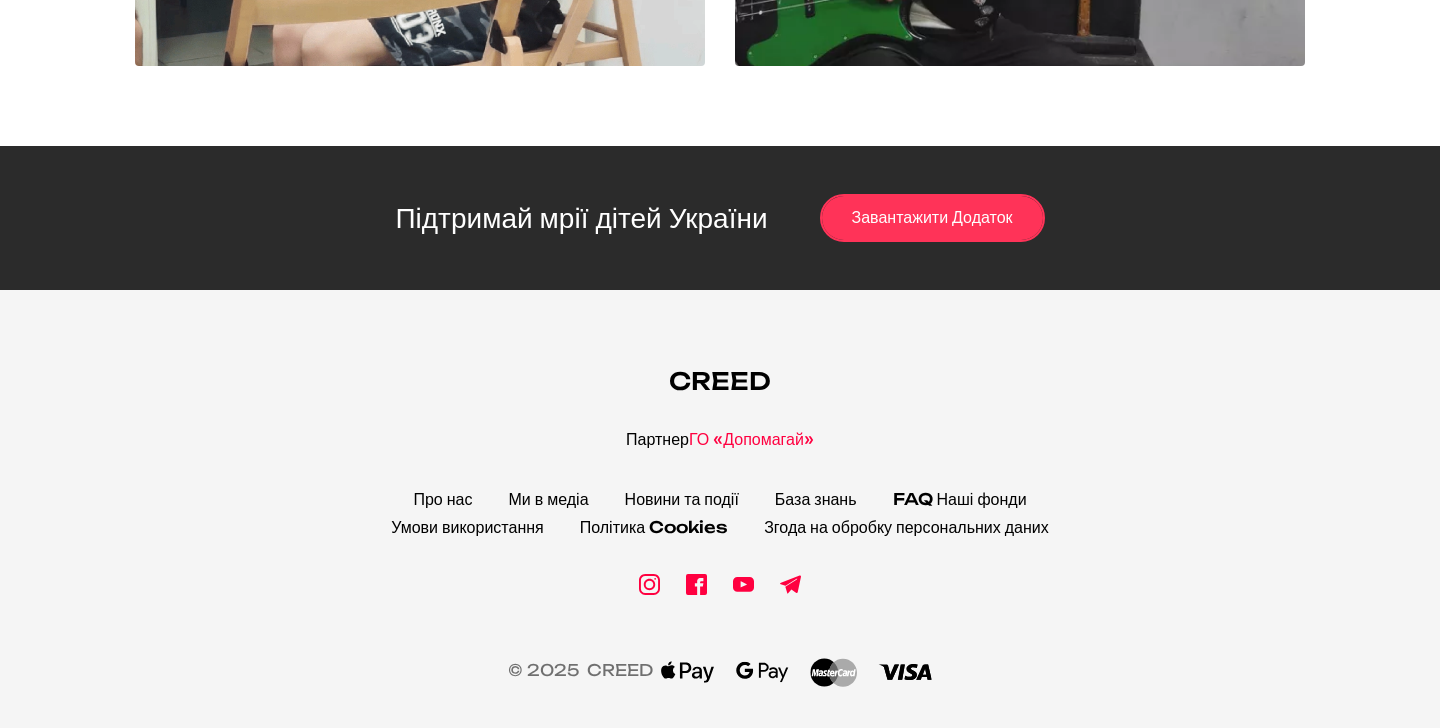 click on "Партнер  ГО «Допомагай»" 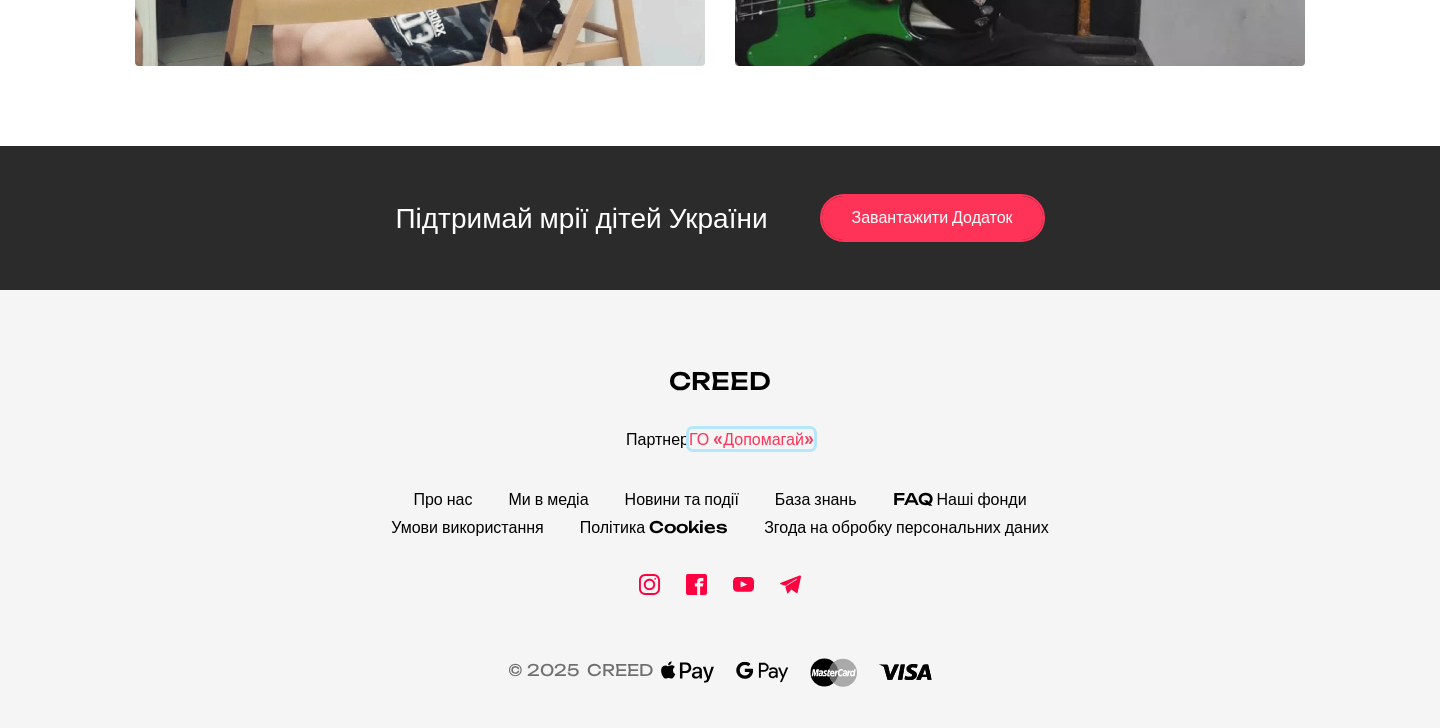 click on "ГО «Допомагай»" 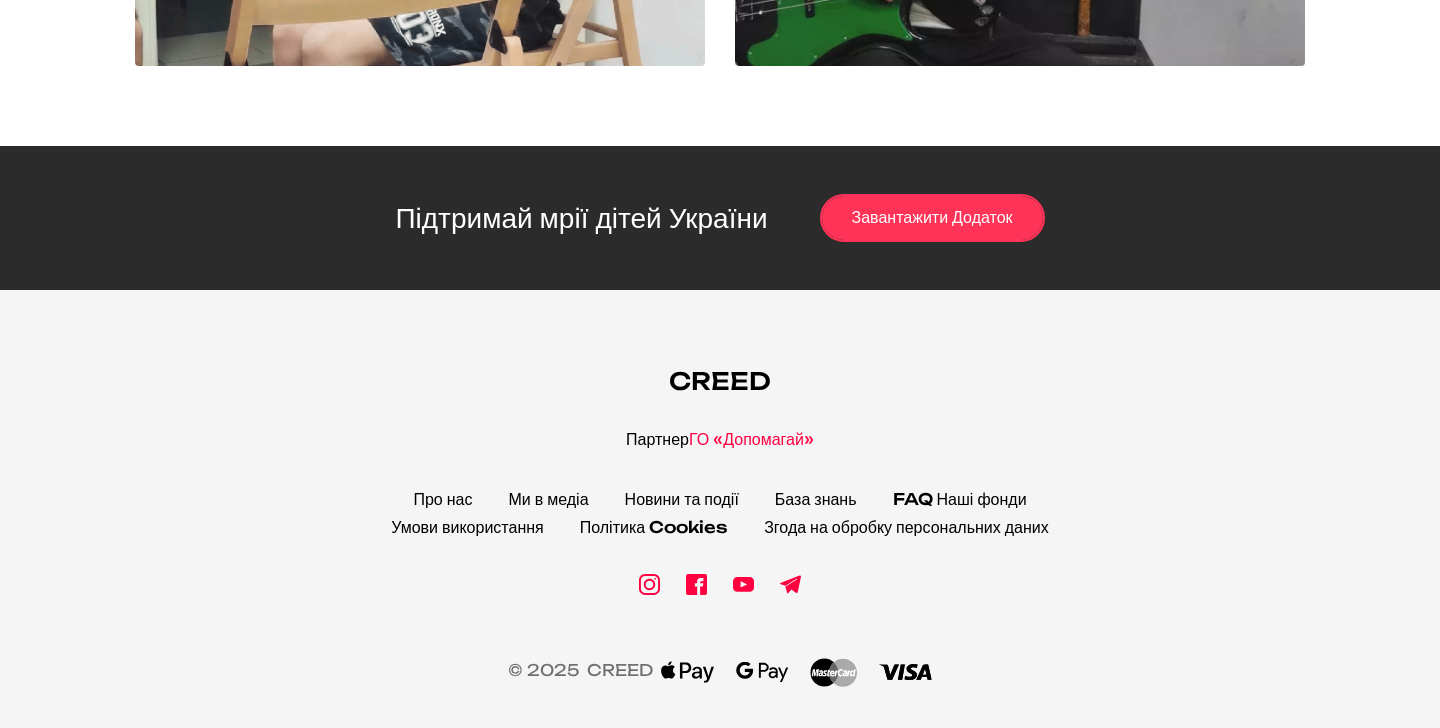 click on "CREED" at bounding box center (720, 381) 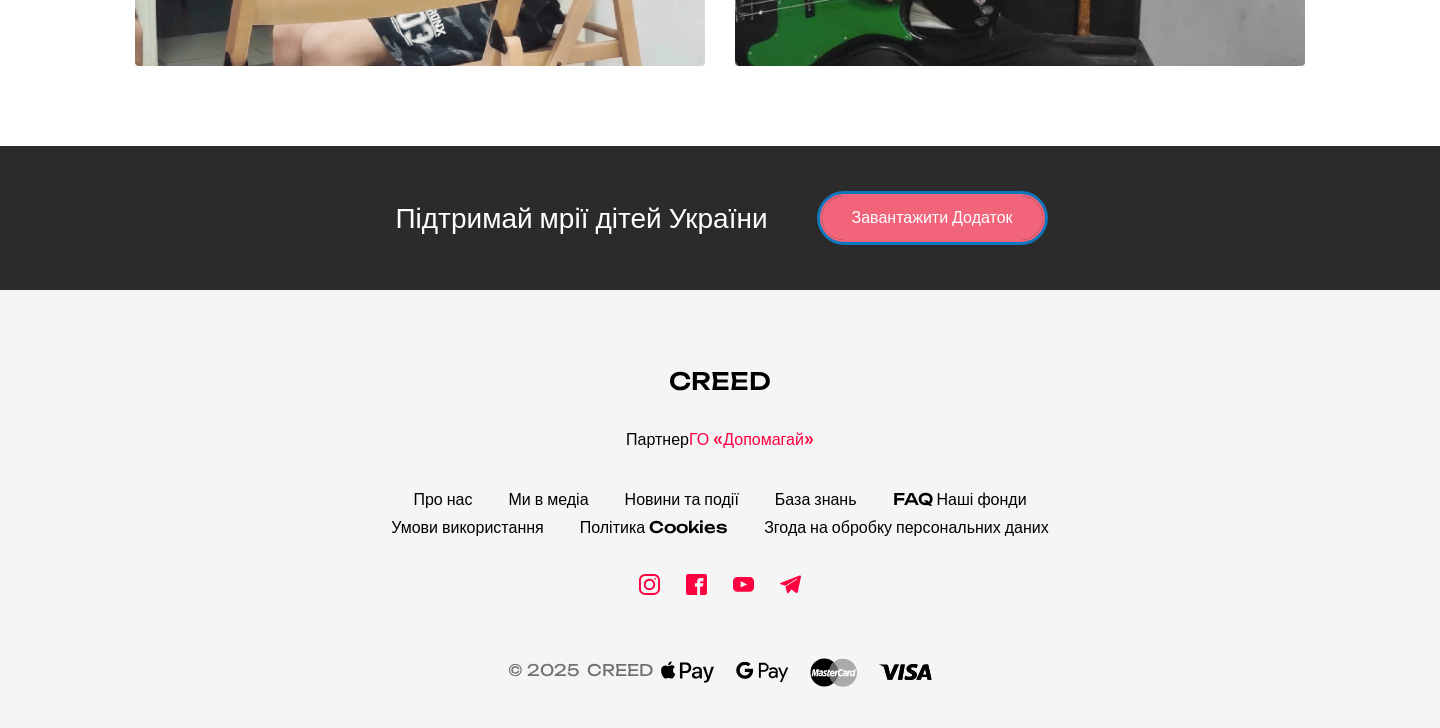 click on "Завантажити додаток" 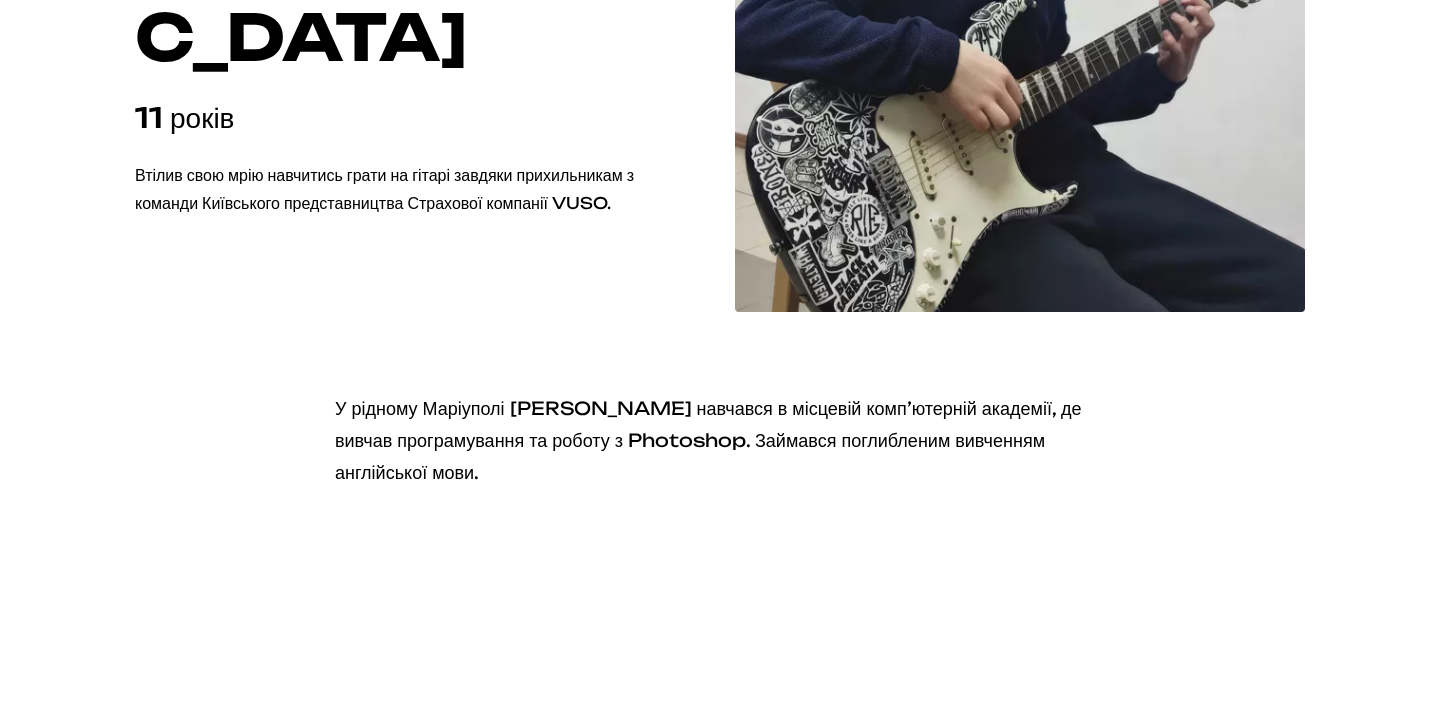 scroll, scrollTop: 0, scrollLeft: 0, axis: both 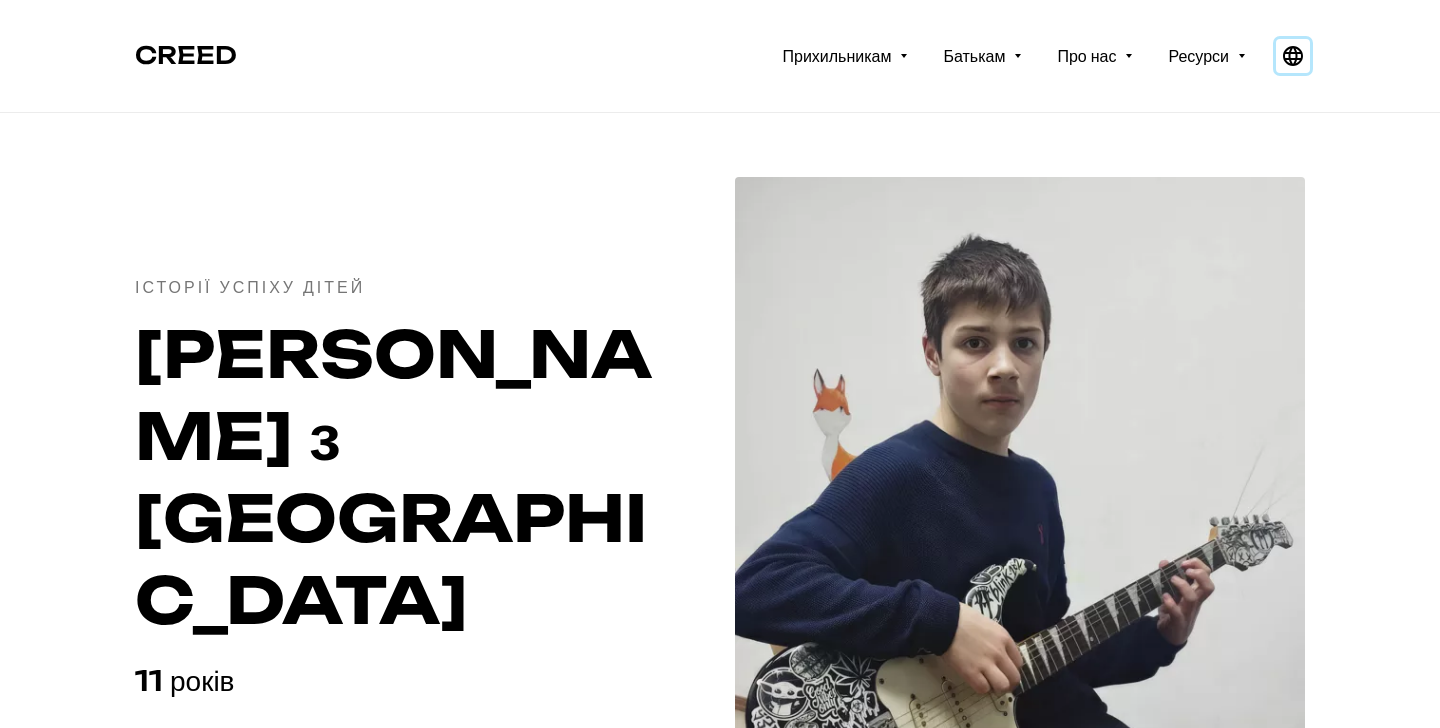 click at bounding box center (1293, 56) 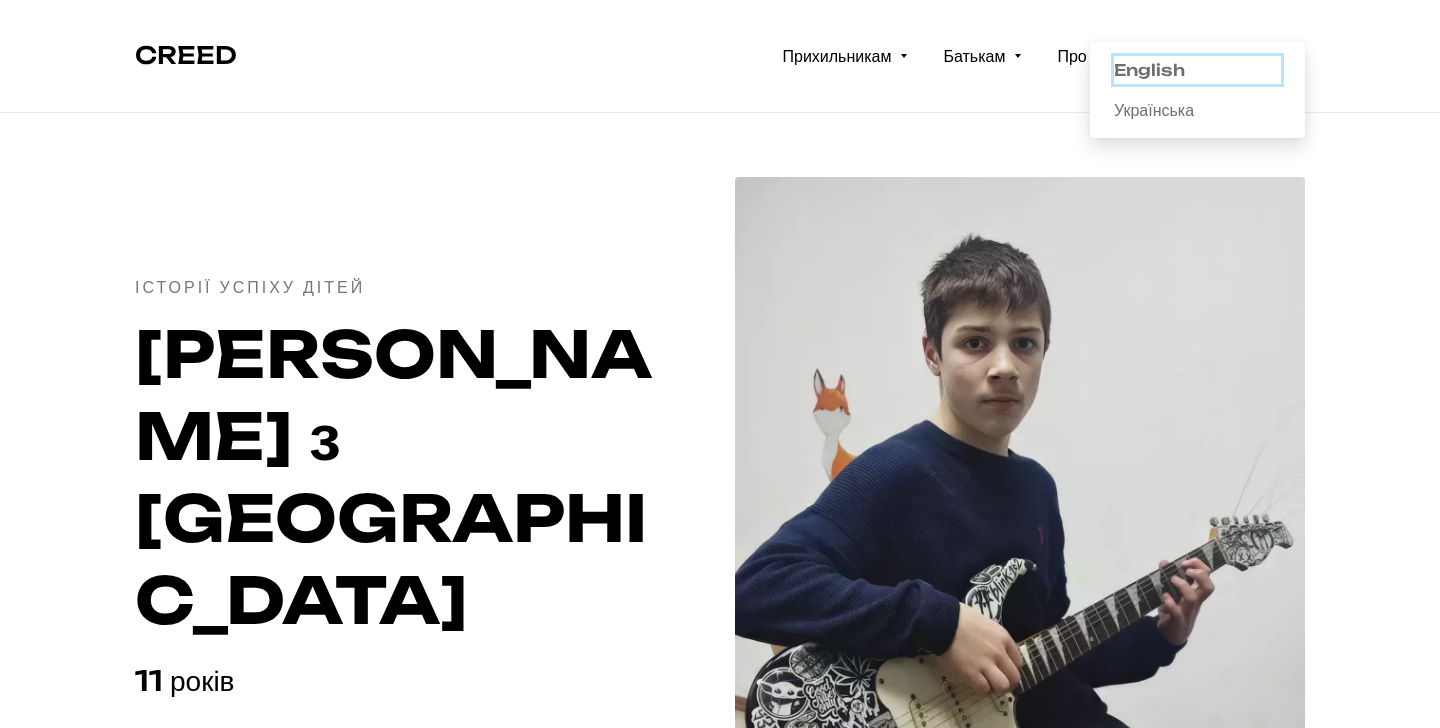 click on "English" at bounding box center (1197, 70) 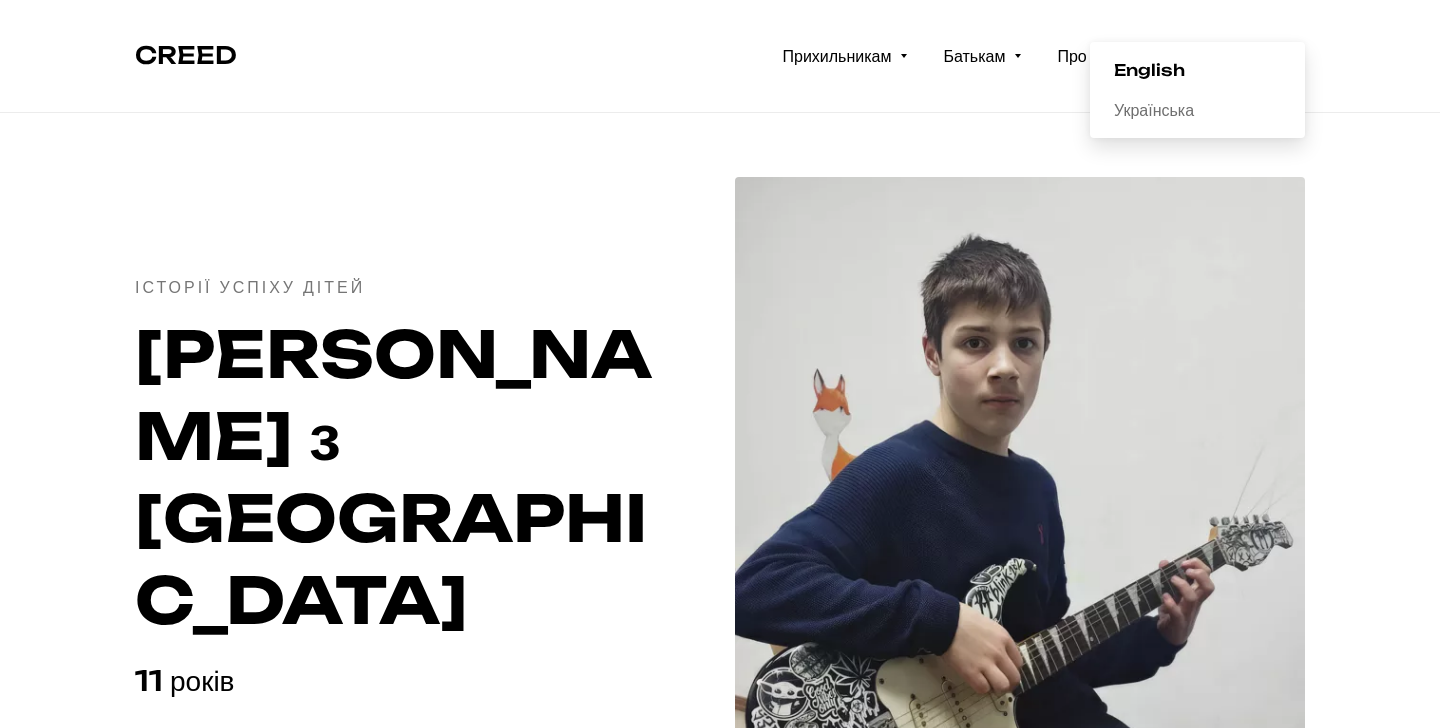 click on "CREED" at bounding box center [186, 55] 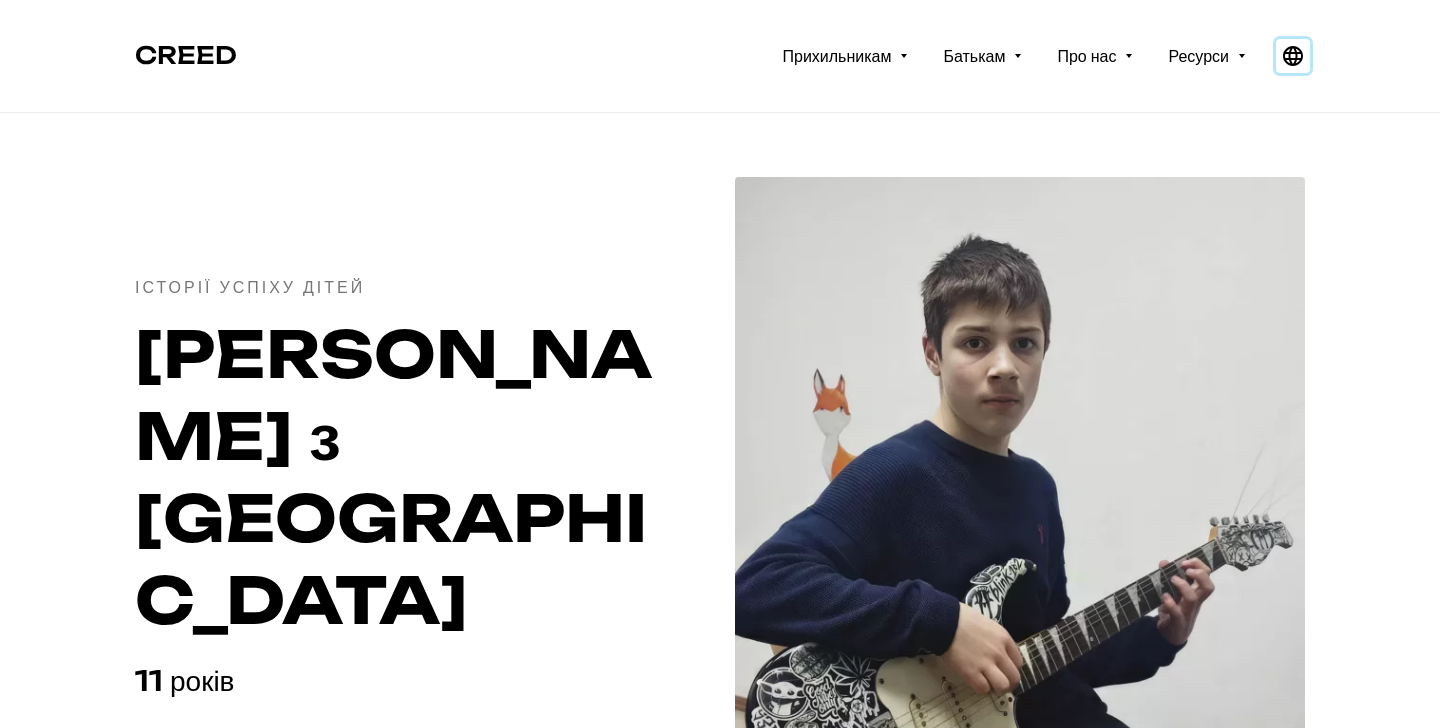 click at bounding box center (1293, 56) 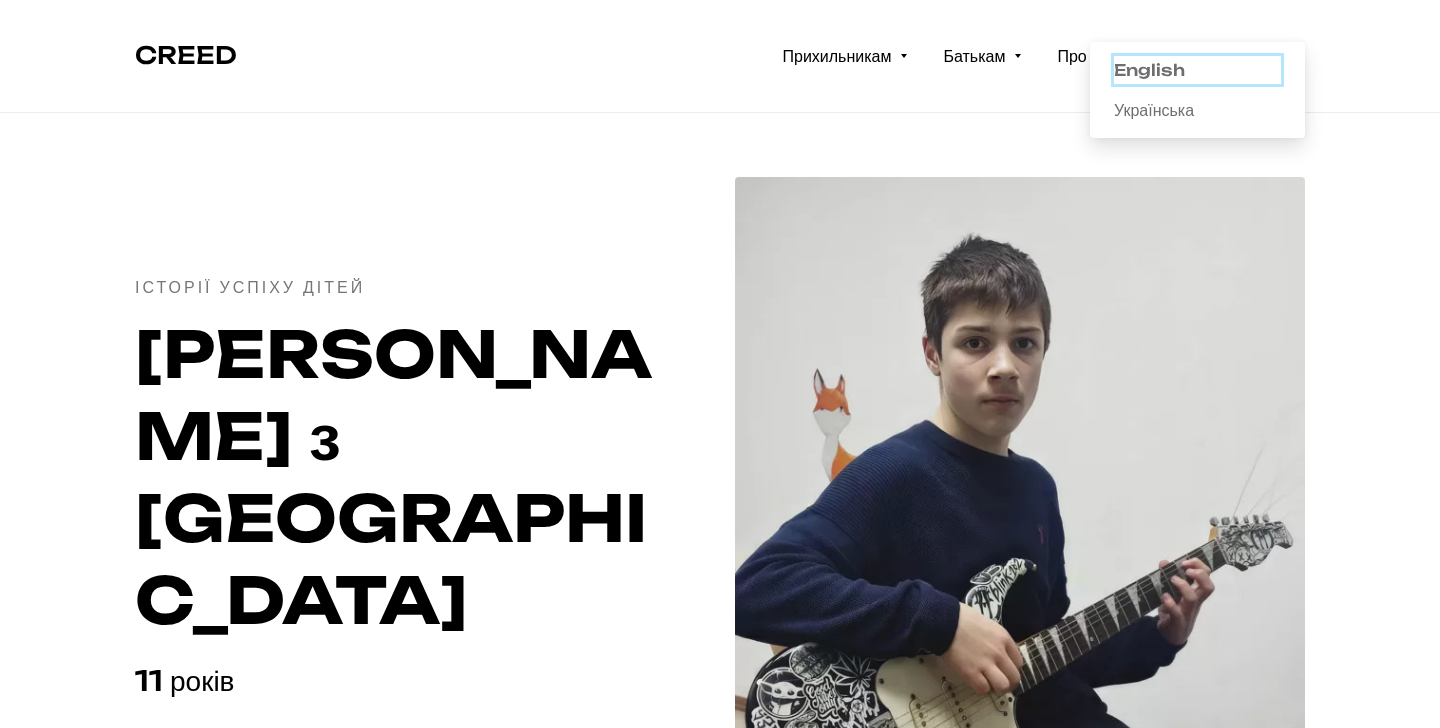 click on "English" at bounding box center (1197, 70) 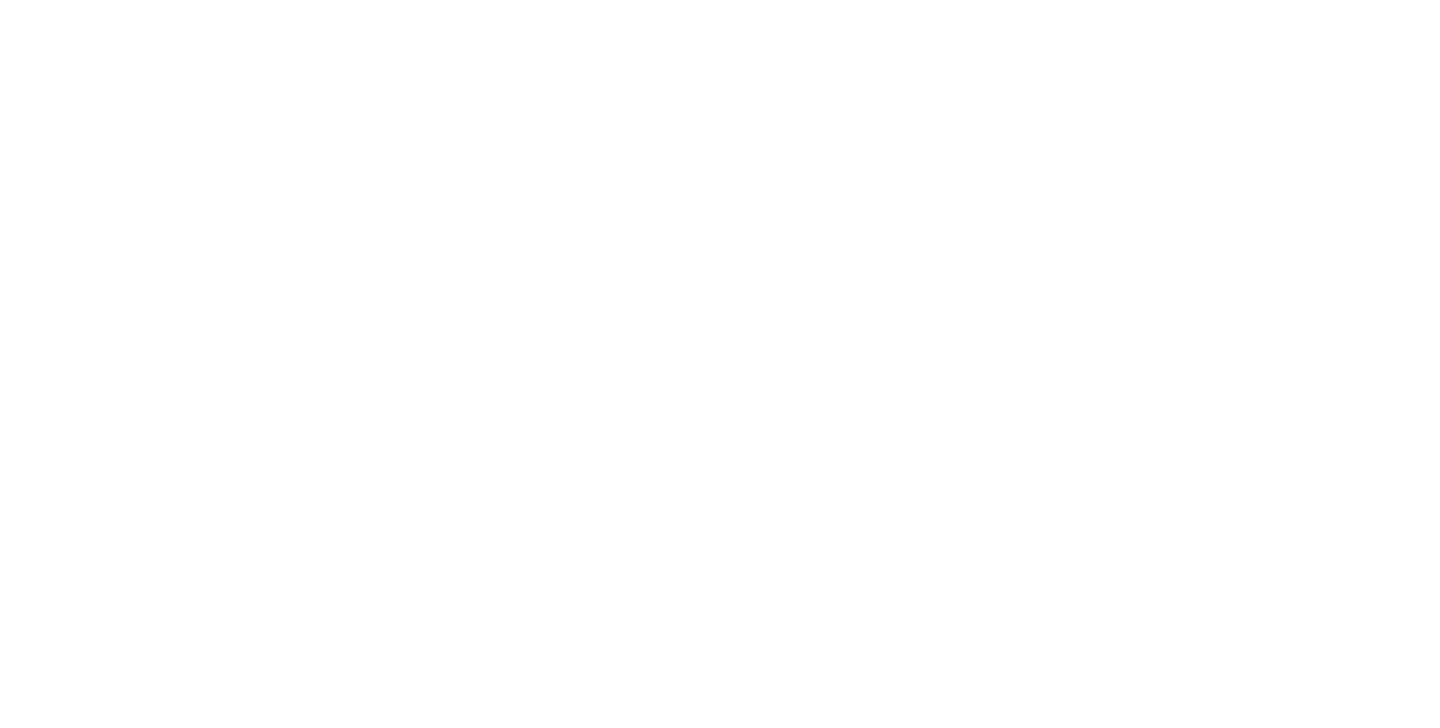 scroll, scrollTop: 0, scrollLeft: 0, axis: both 